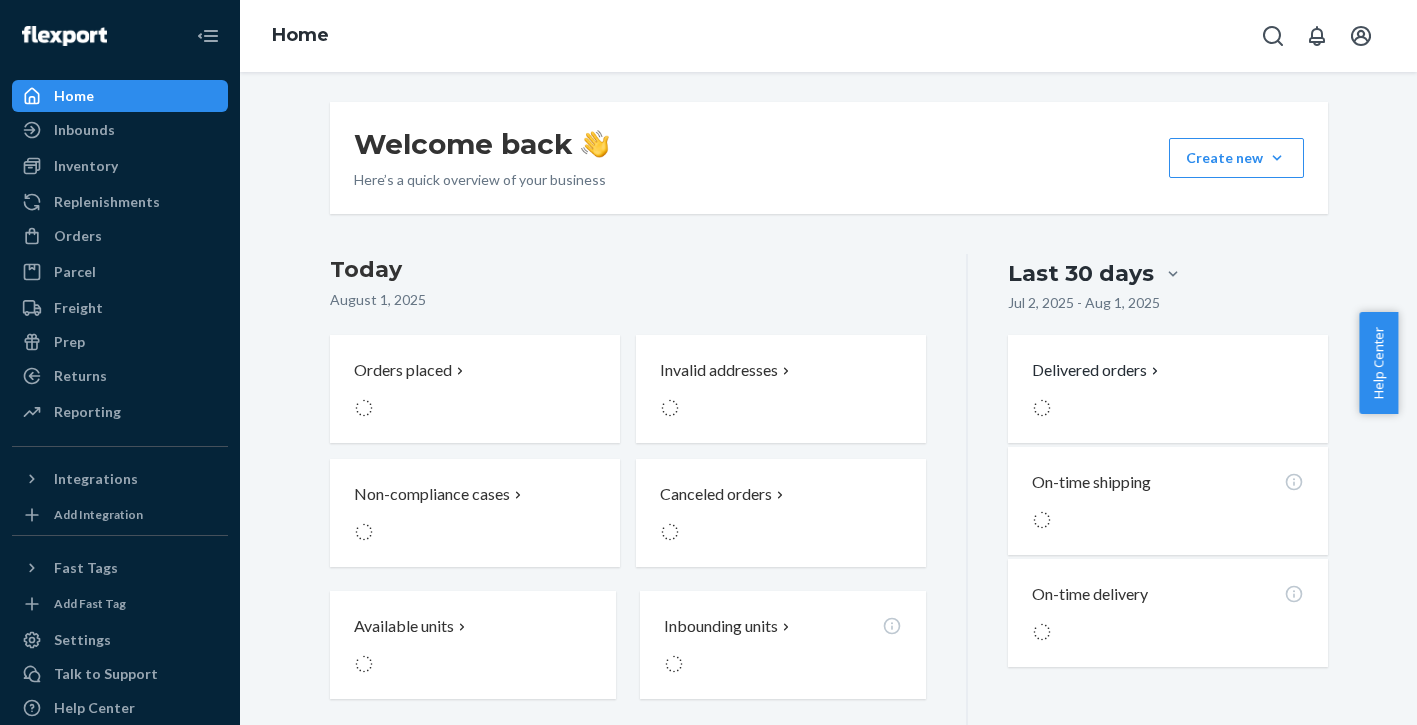 scroll, scrollTop: 0, scrollLeft: 0, axis: both 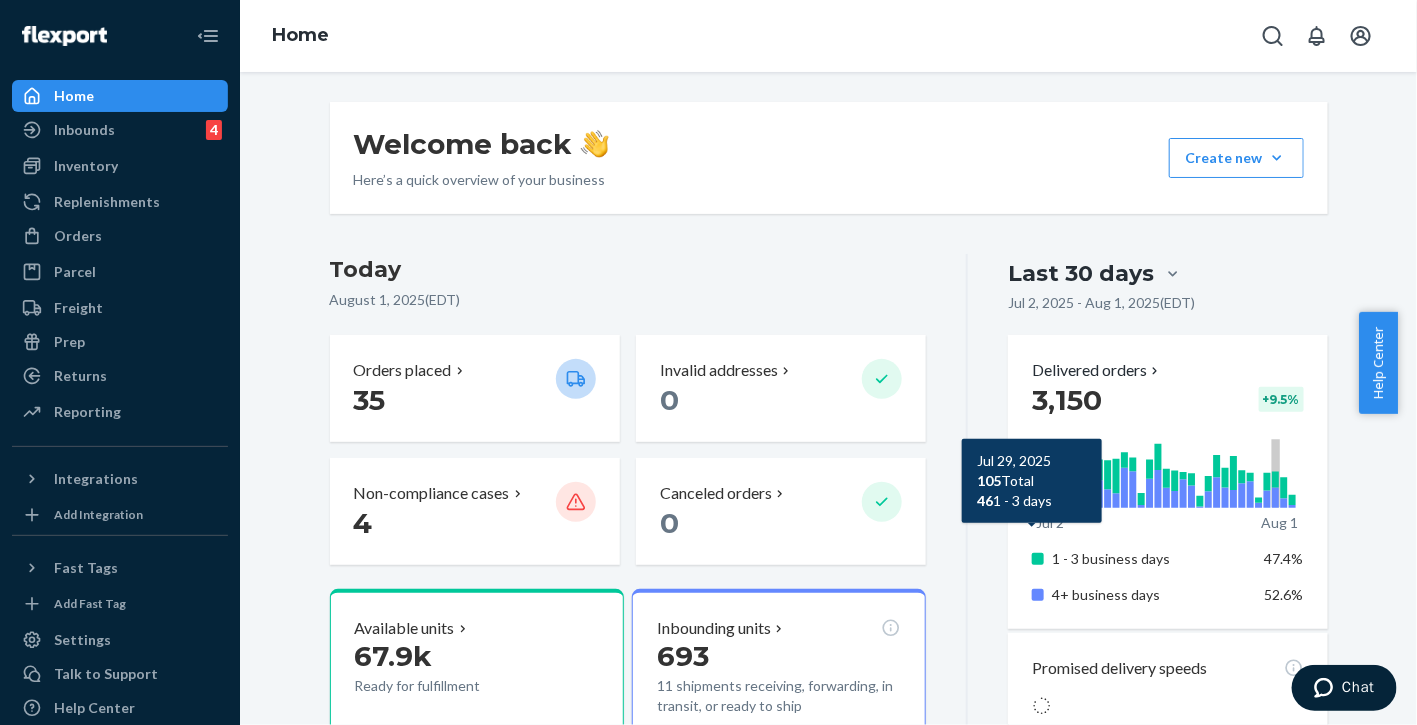 click 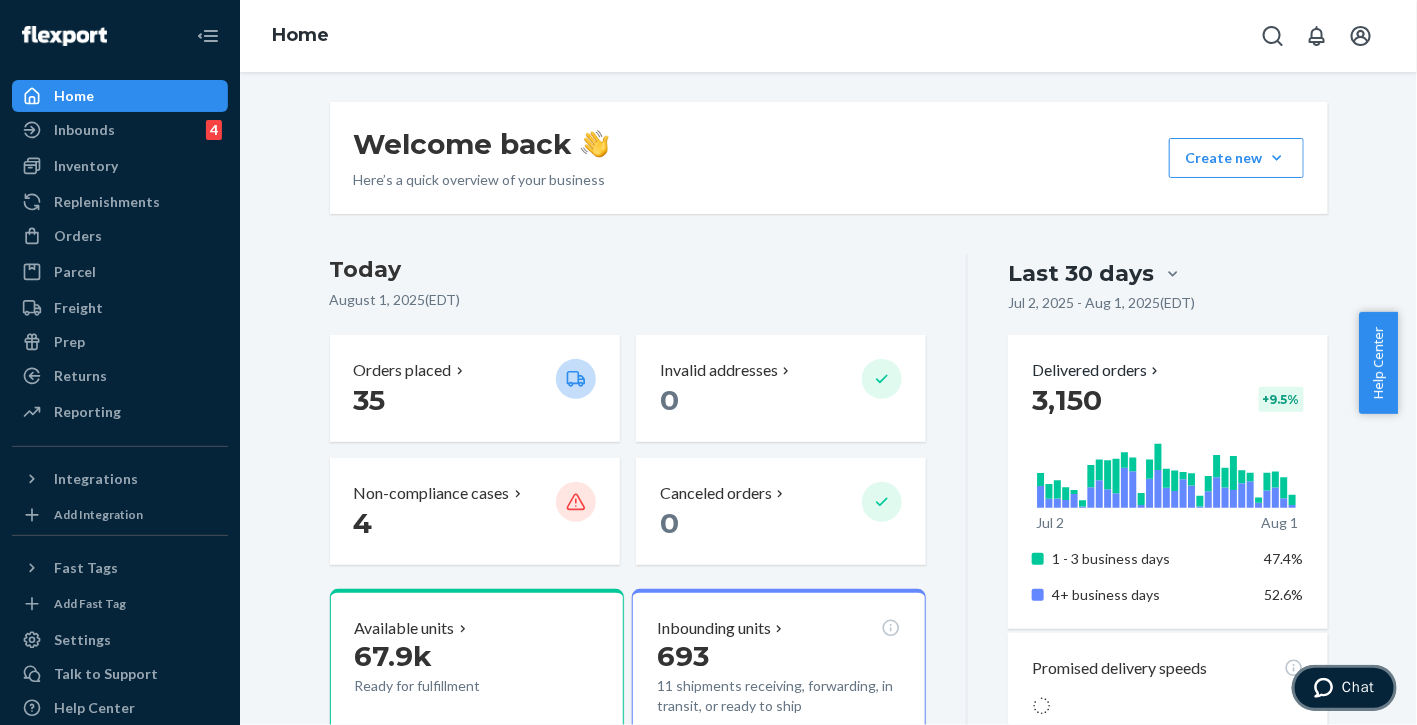 click on "Chat" at bounding box center [1357, 686] 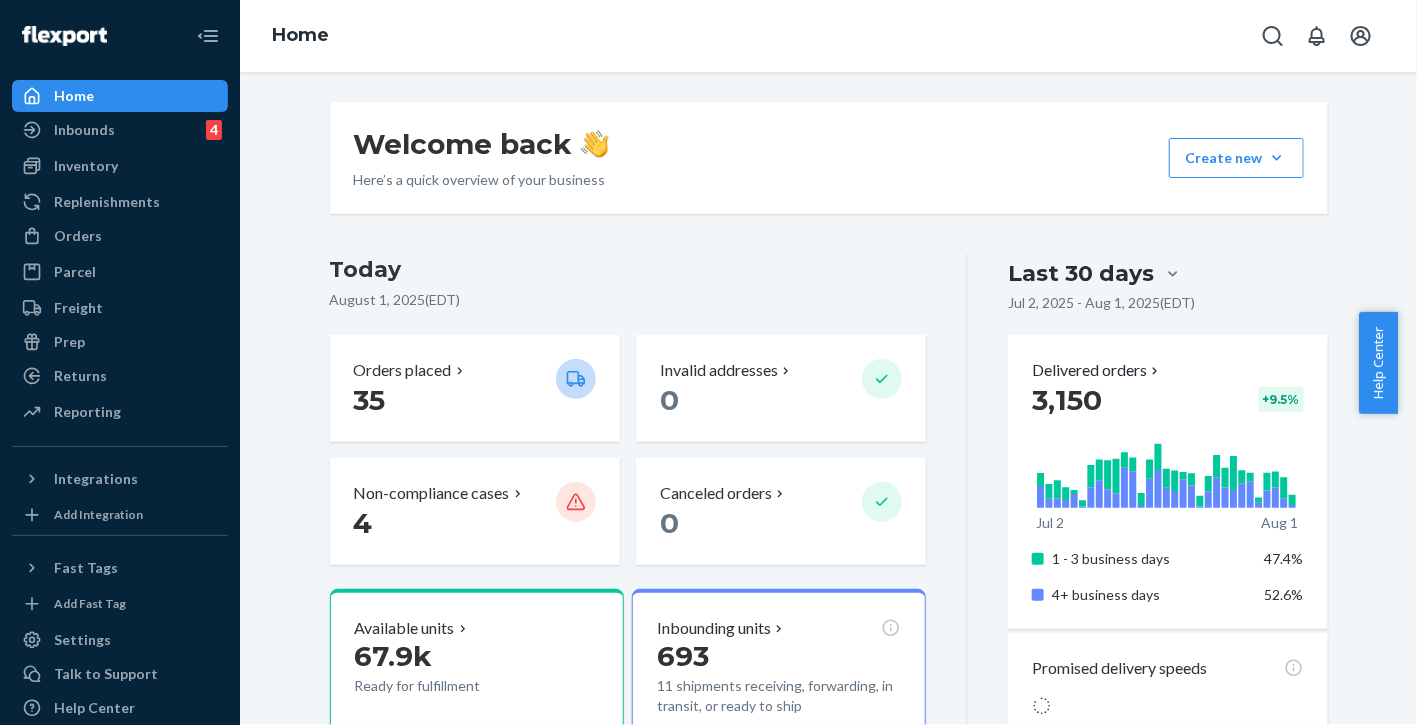 scroll, scrollTop: 0, scrollLeft: 0, axis: both 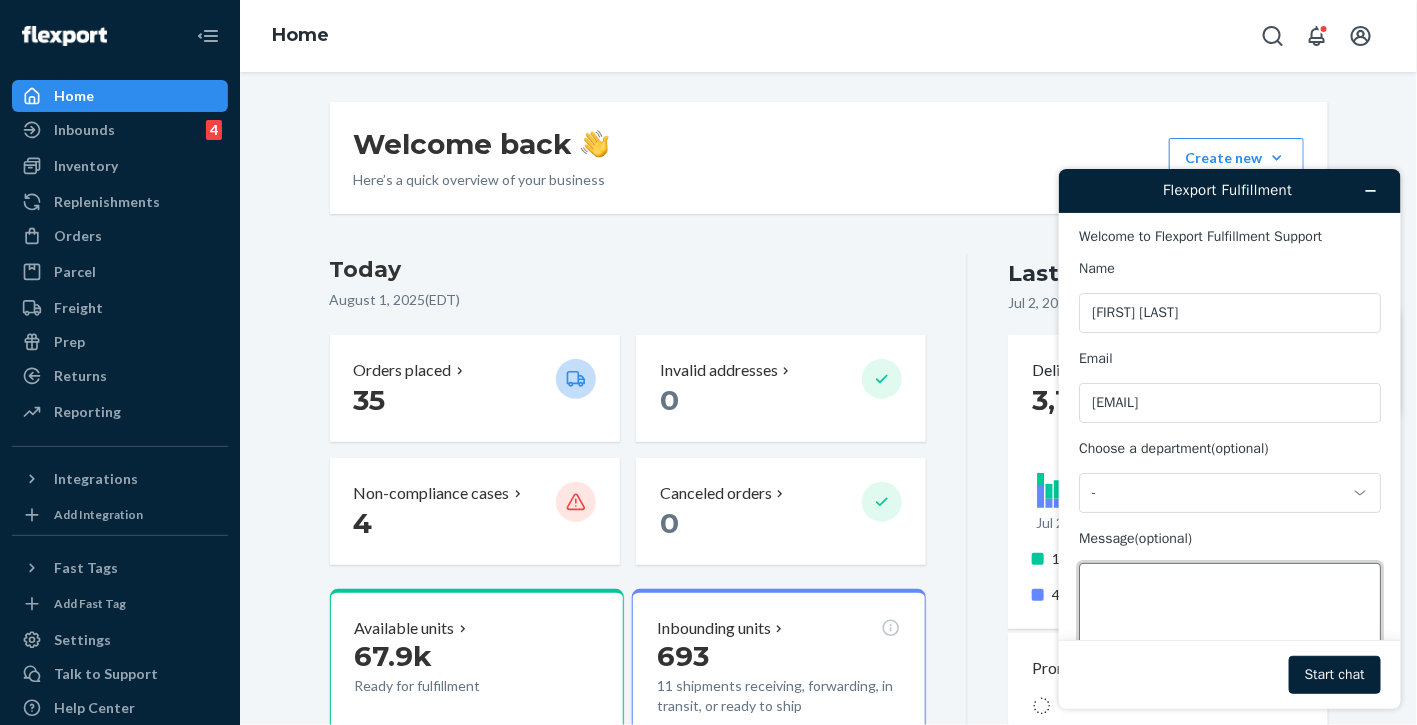 click on "Message  (optional)" at bounding box center [1229, 618] 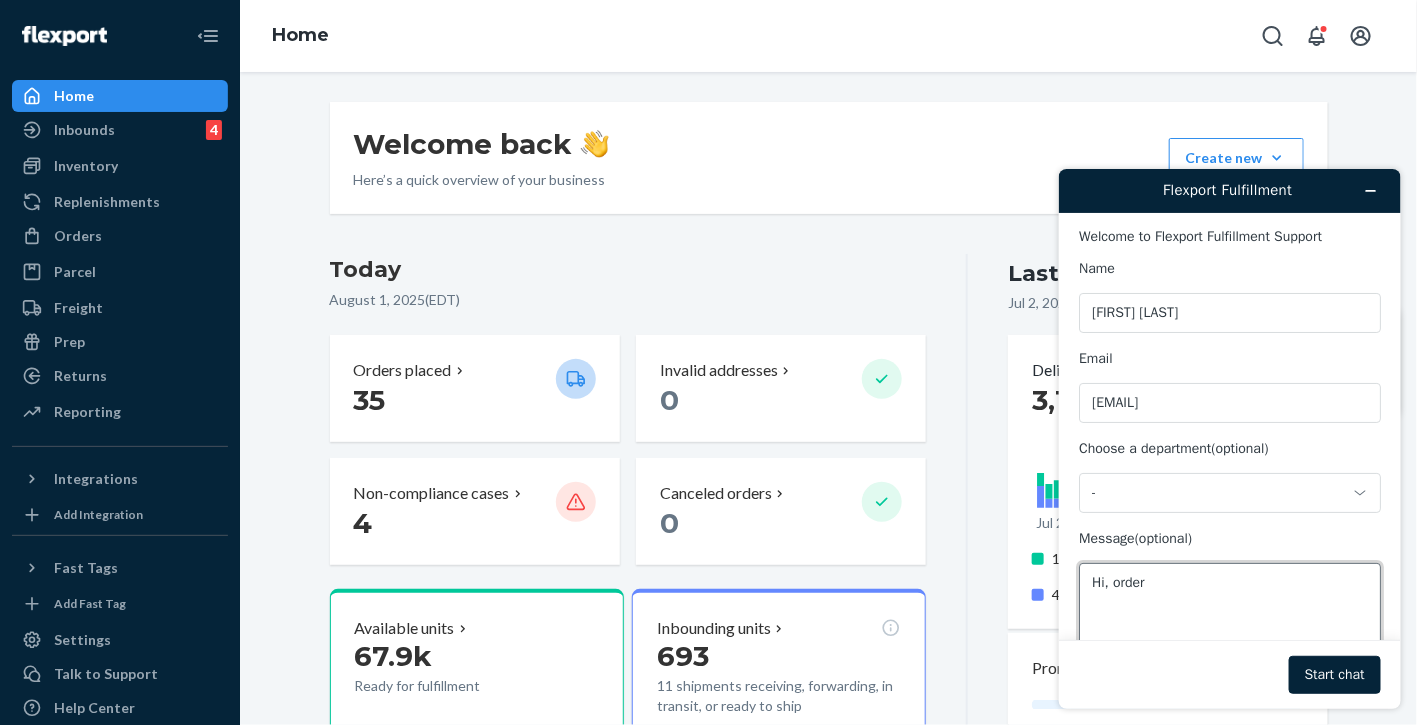 paste on "5225929" 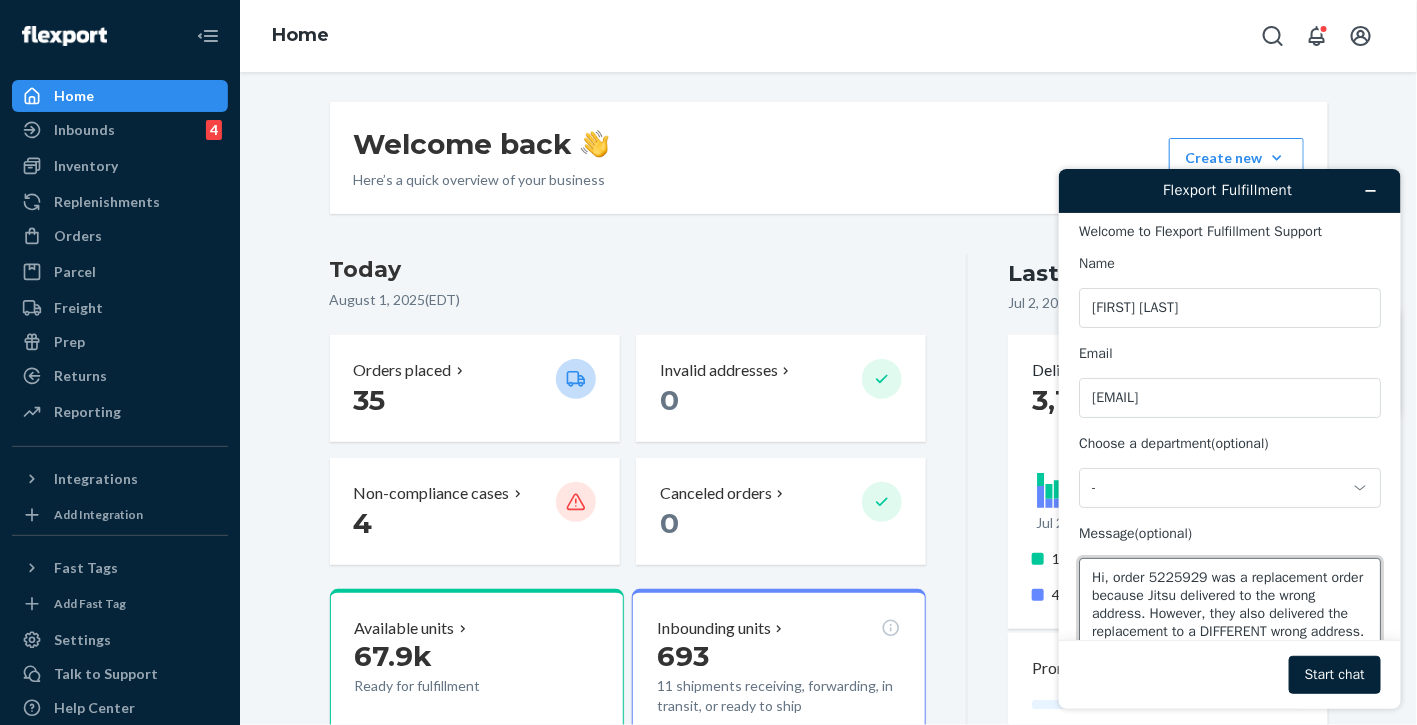 scroll, scrollTop: 24, scrollLeft: 0, axis: vertical 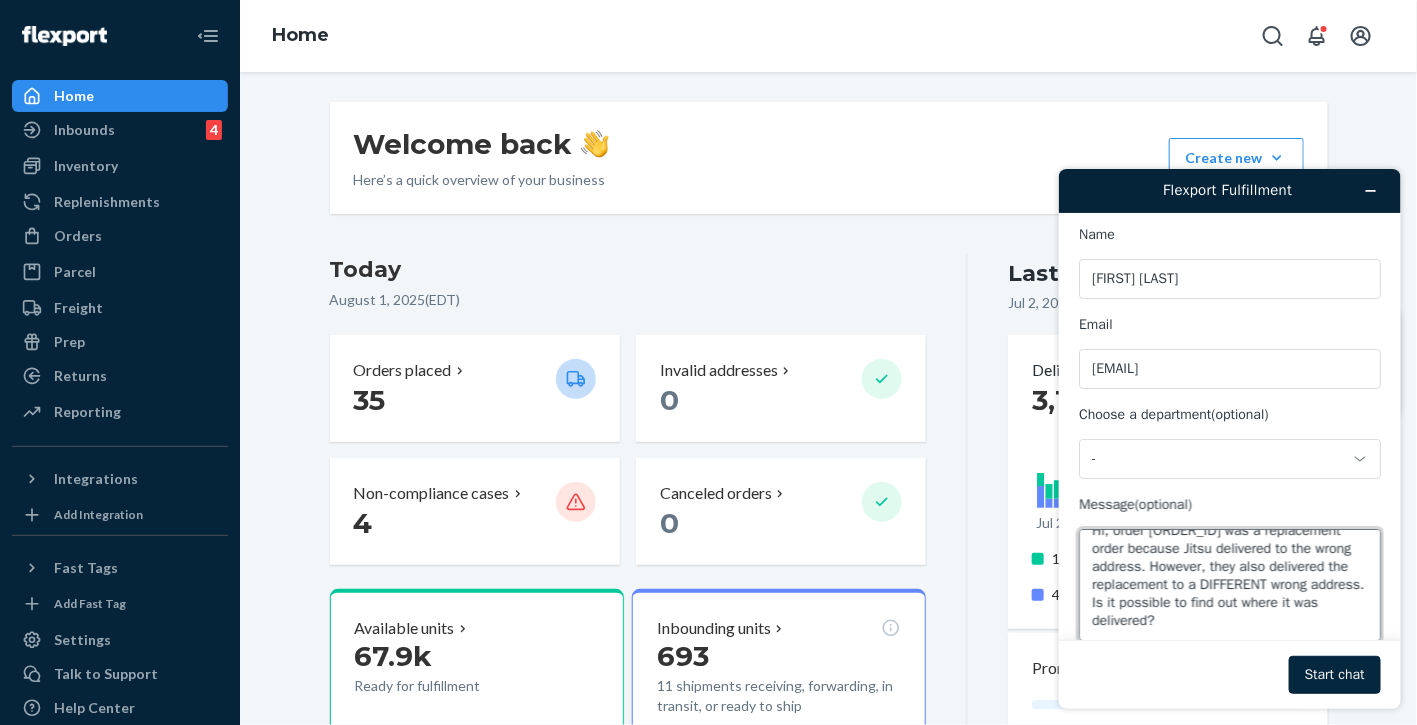 type on "Hi, order [ORDER_ID] was a replacement order because Jitsu delivered to the wrong address. However, they also delivered the replacement to a DIFFERENT wrong address. Is it possible to find out where it was delivered?" 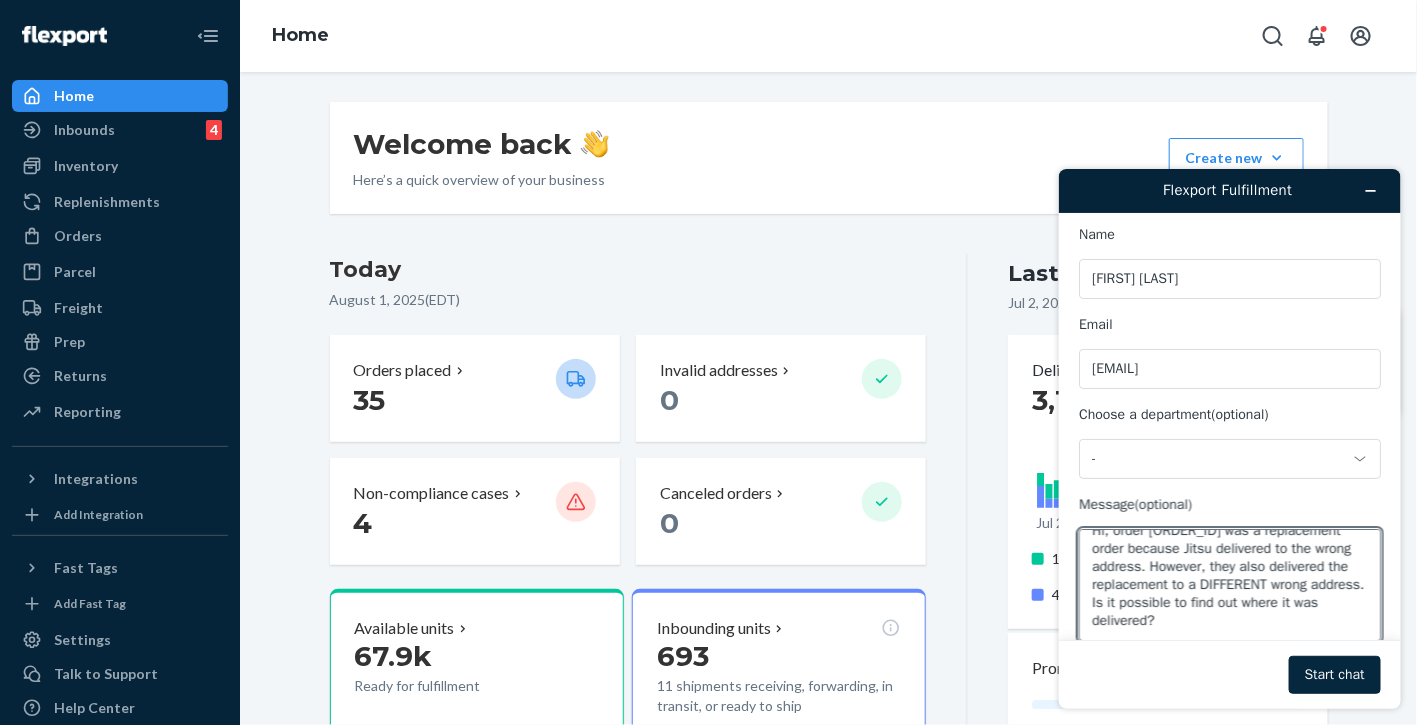 click on "Start chat" at bounding box center (1334, 674) 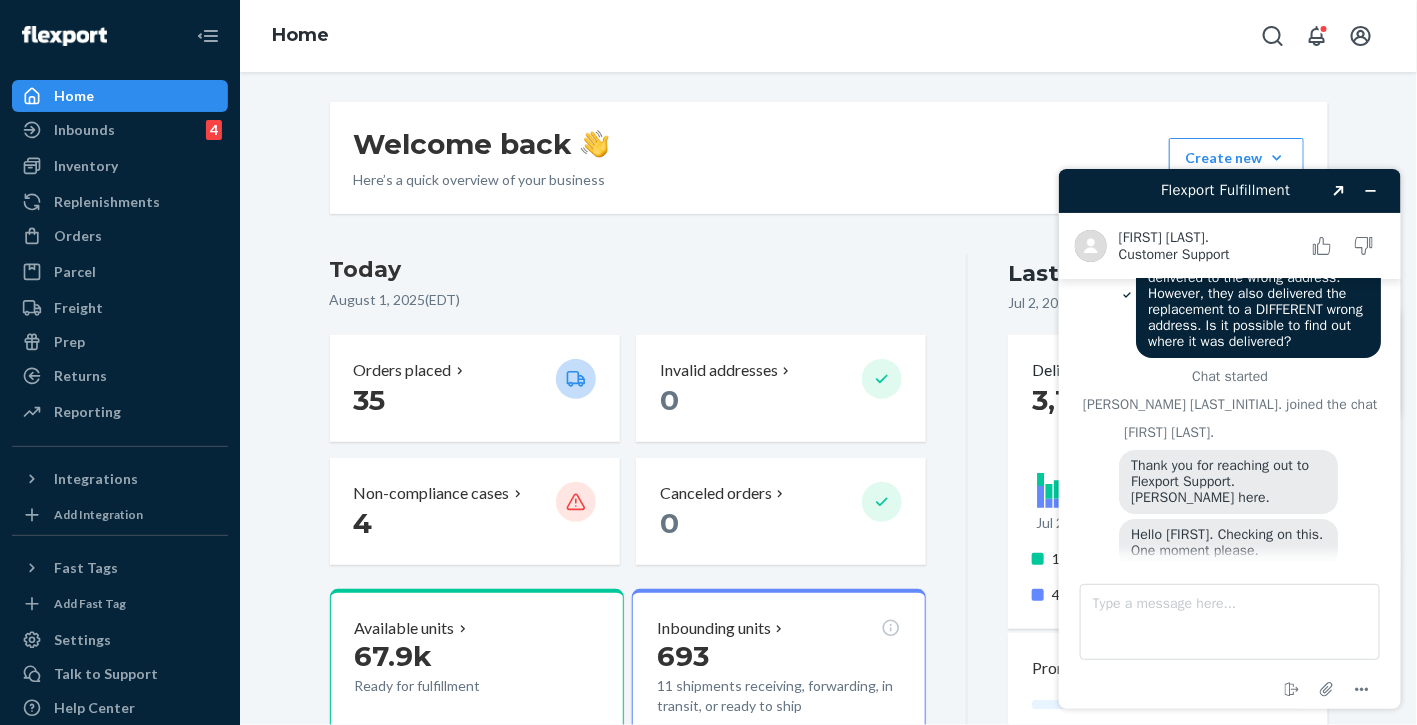 scroll, scrollTop: 523, scrollLeft: 0, axis: vertical 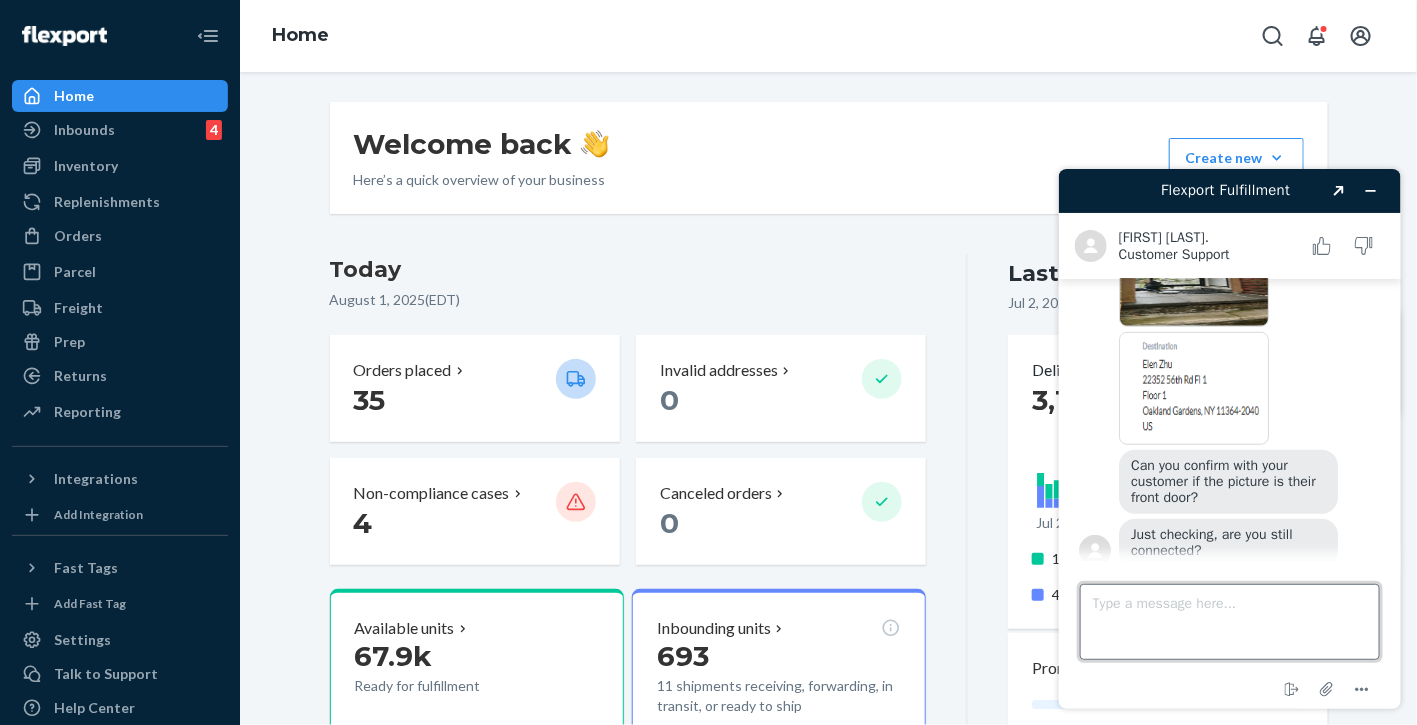 click on "Type a message here..." at bounding box center [1229, 621] 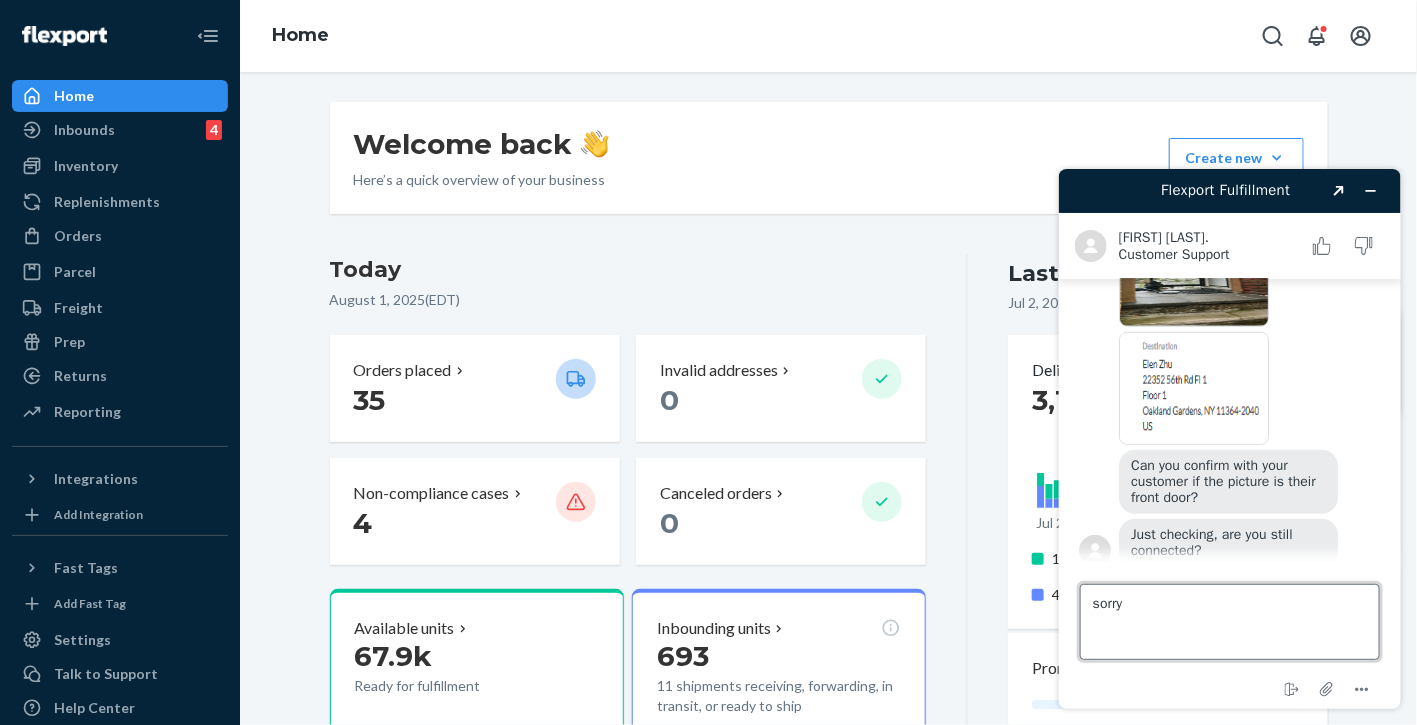type on "sorry!" 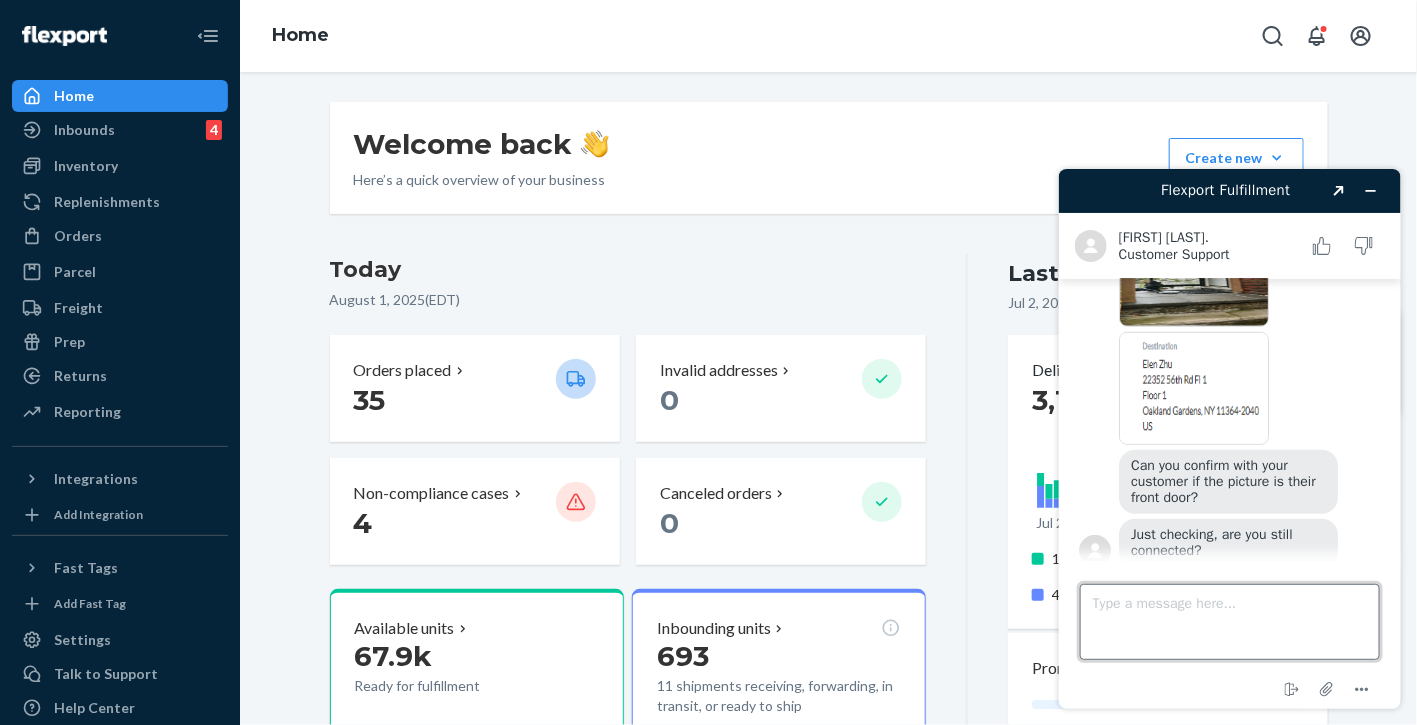scroll, scrollTop: 565, scrollLeft: 0, axis: vertical 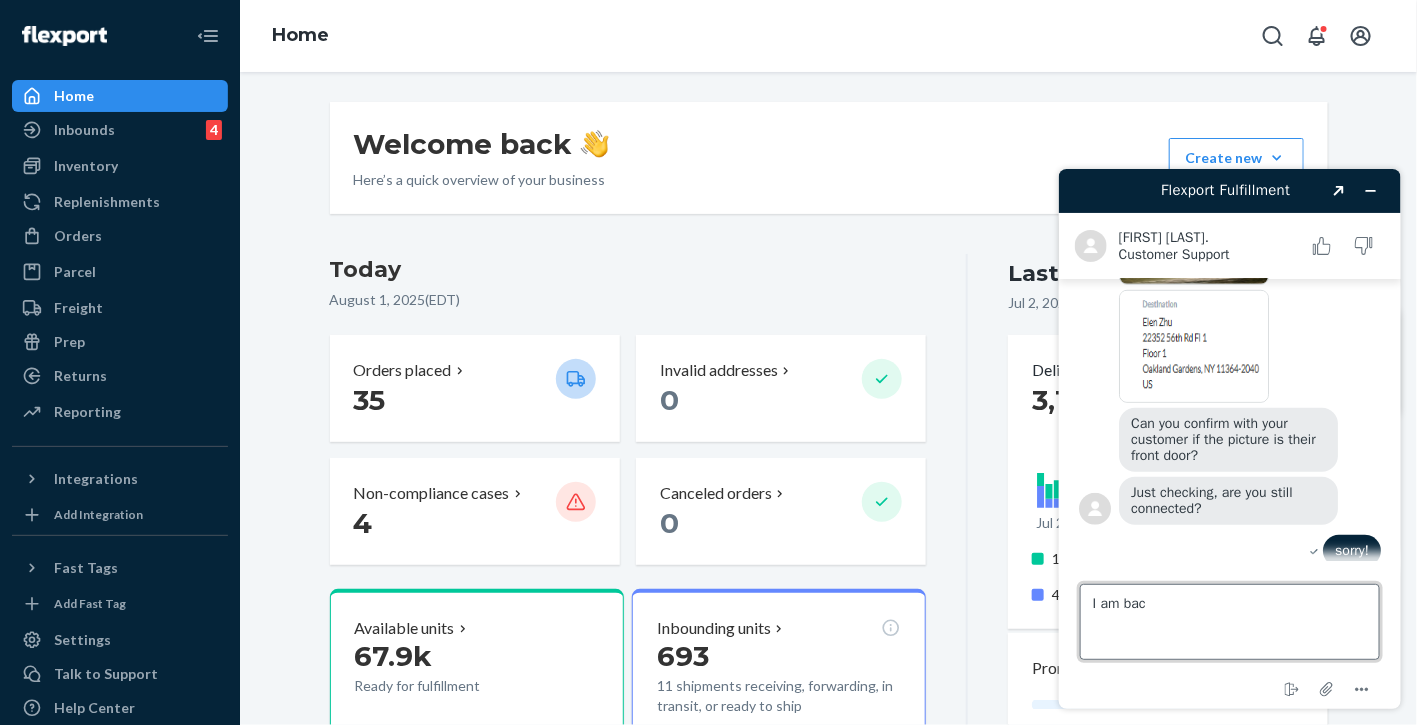 type on "I am back" 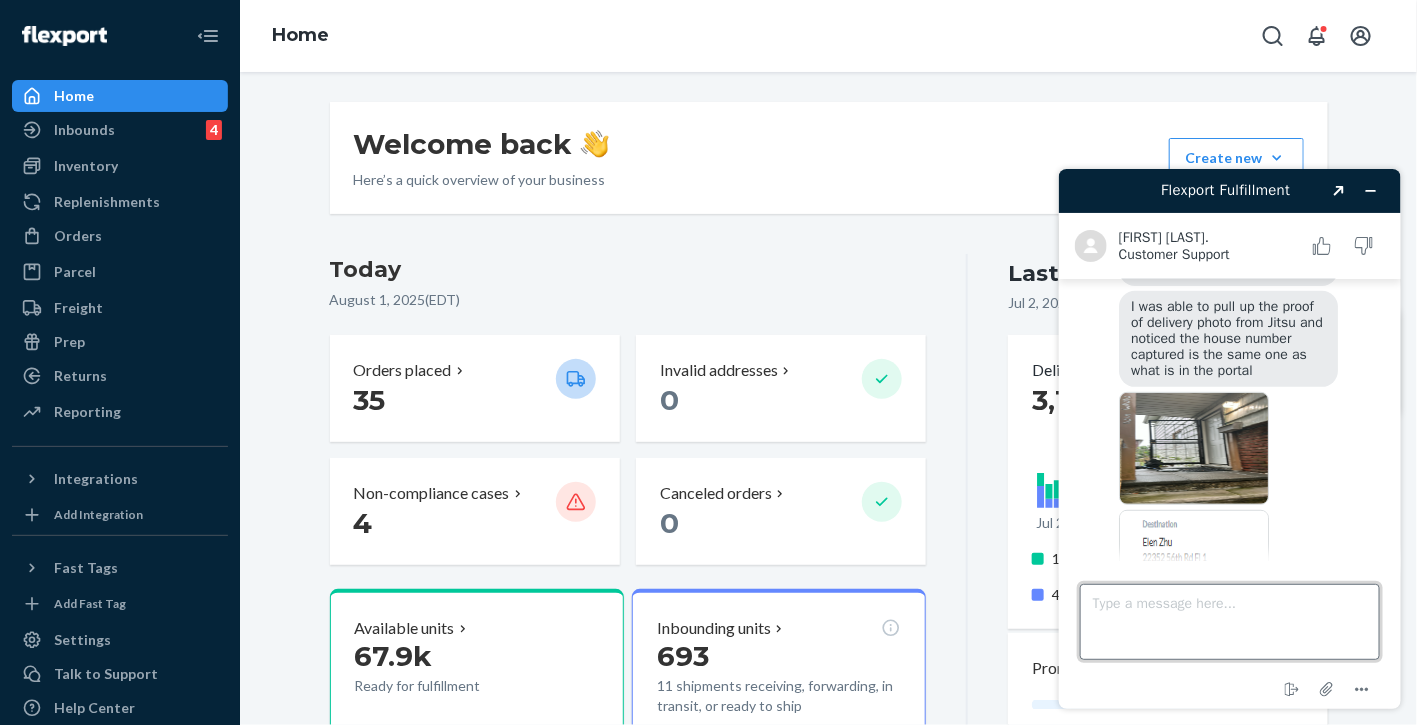 scroll, scrollTop: 294, scrollLeft: 0, axis: vertical 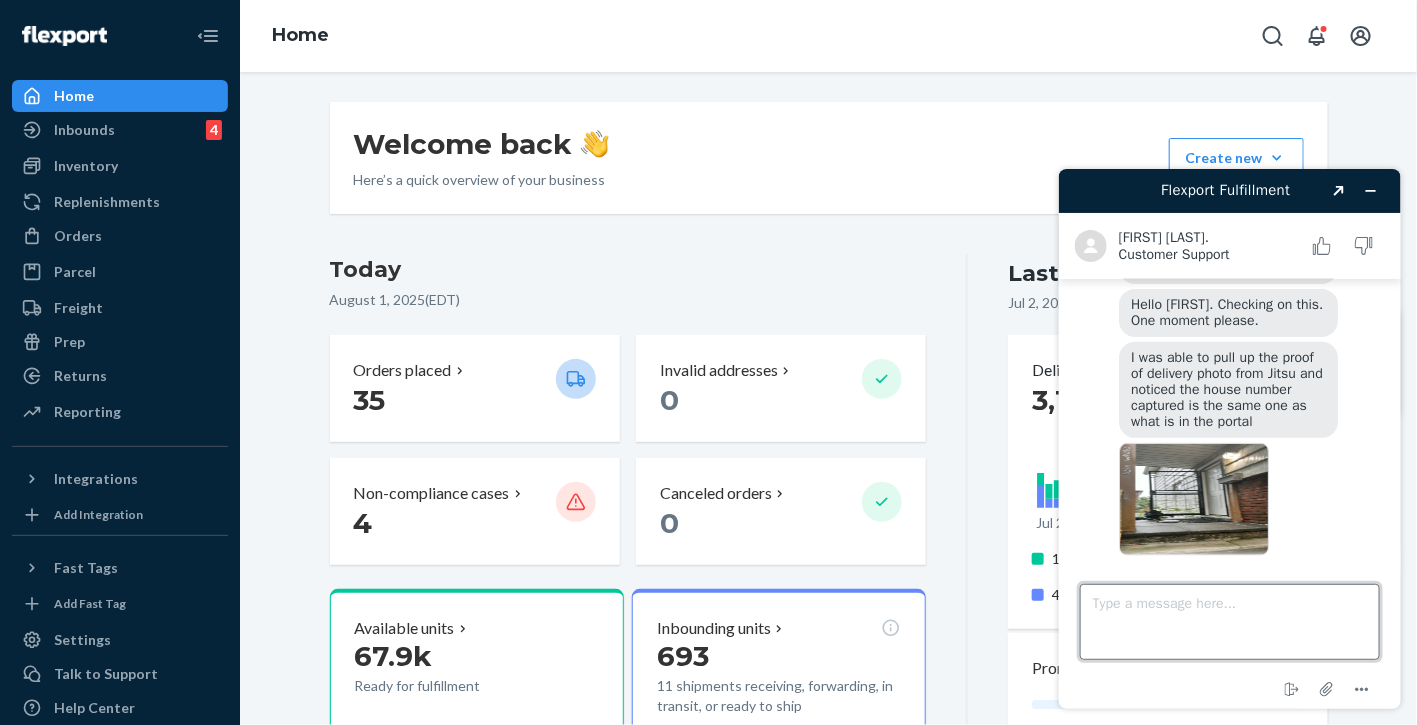 click on "Type a message here..." at bounding box center (1229, 621) 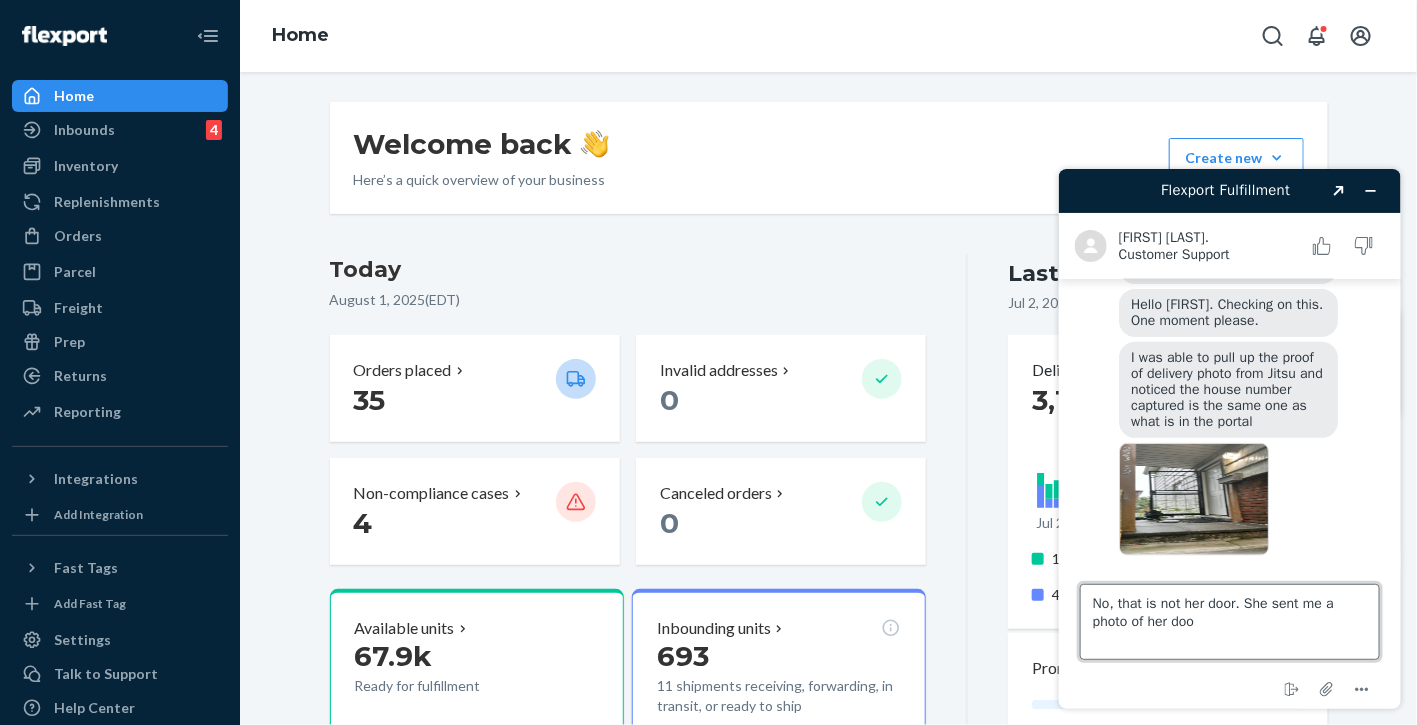type on "No, that is not her door. She sent me a photo of her door" 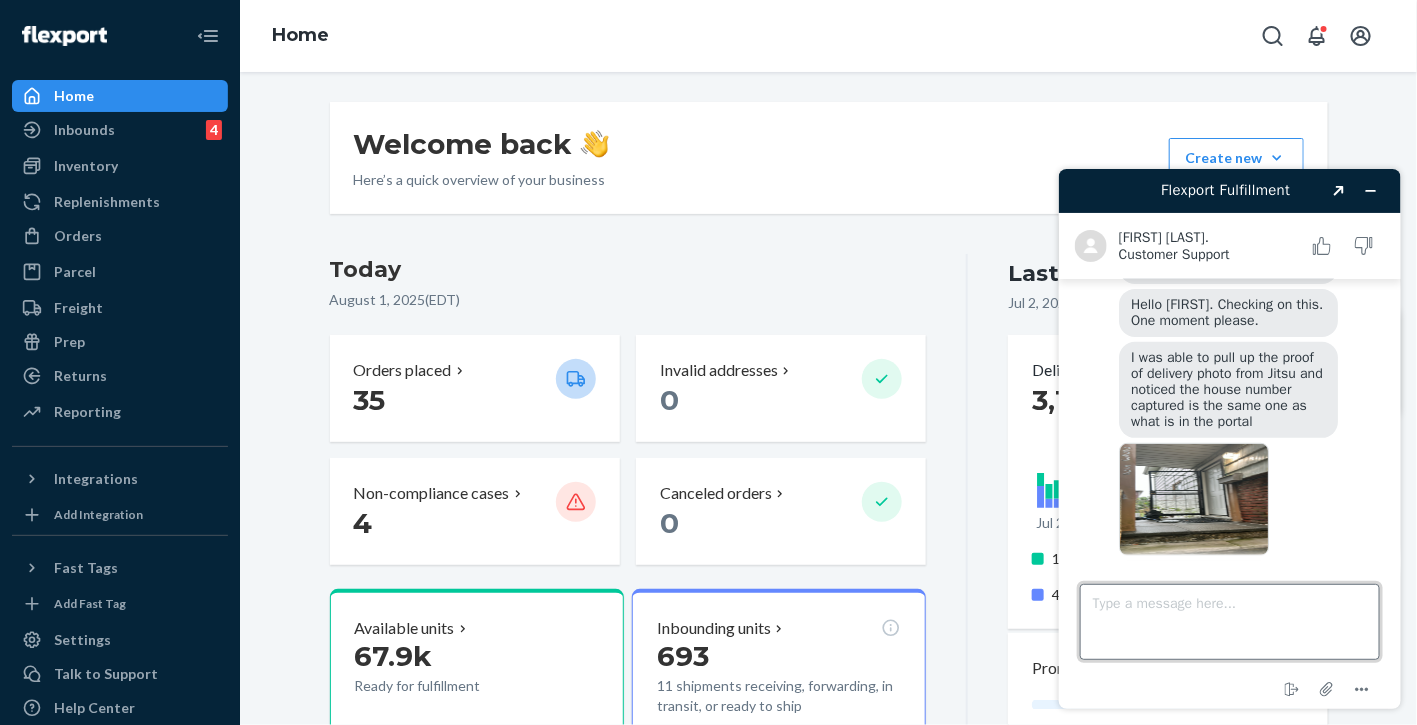 scroll, scrollTop: 655, scrollLeft: 0, axis: vertical 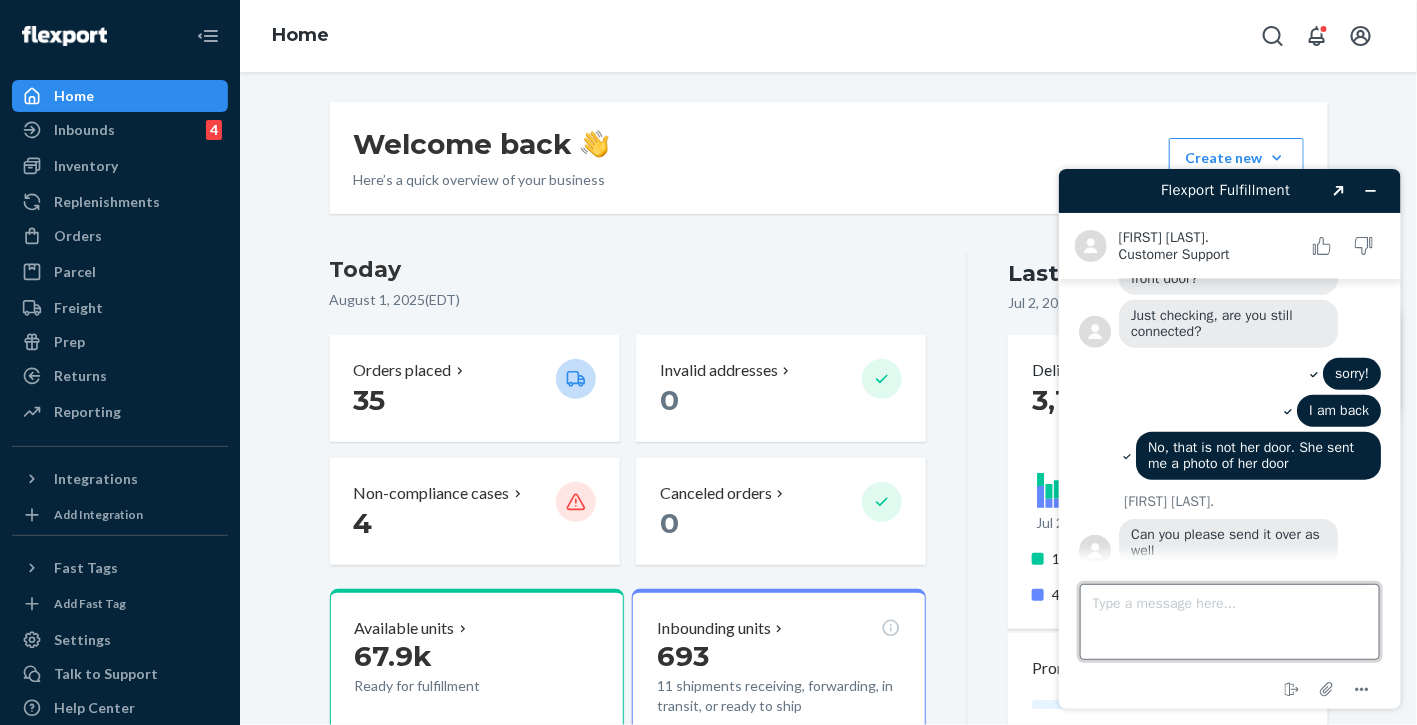 click on "Type a message here..." at bounding box center [1229, 621] 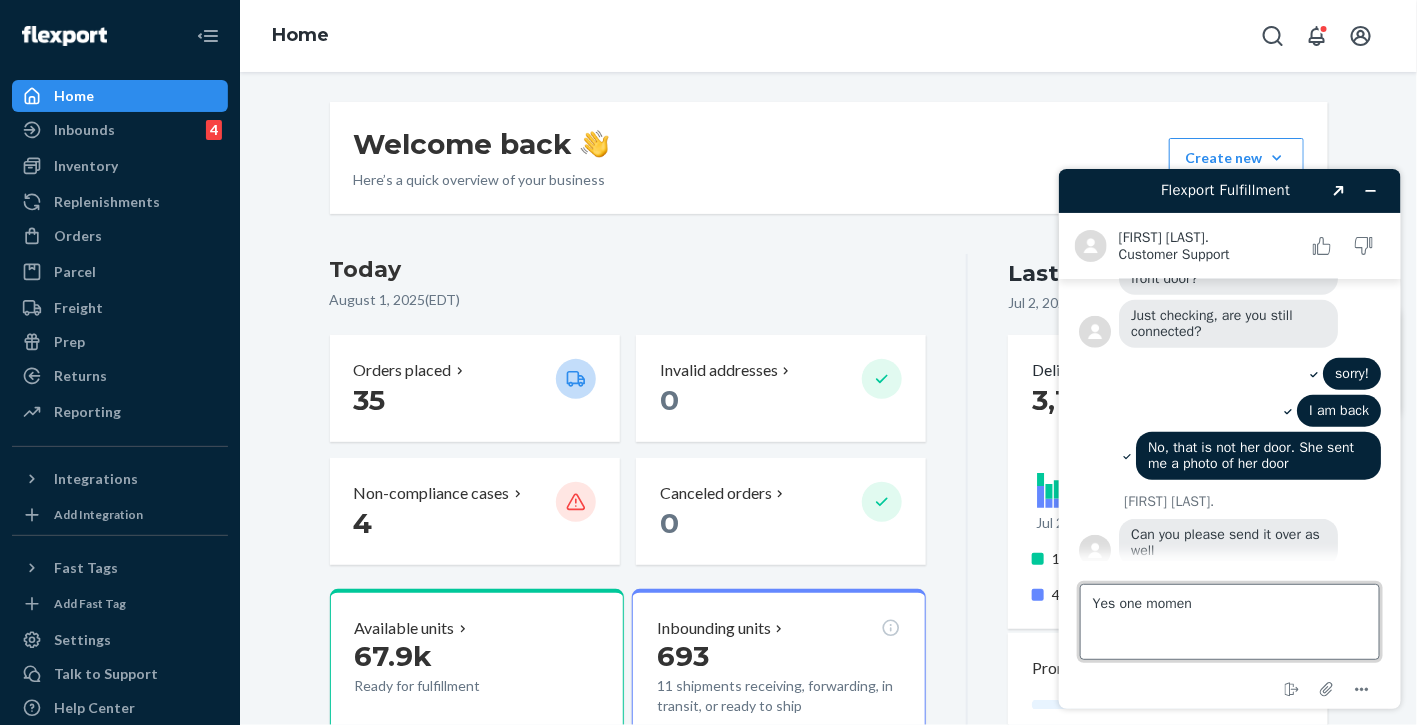 type on "Yes one moment" 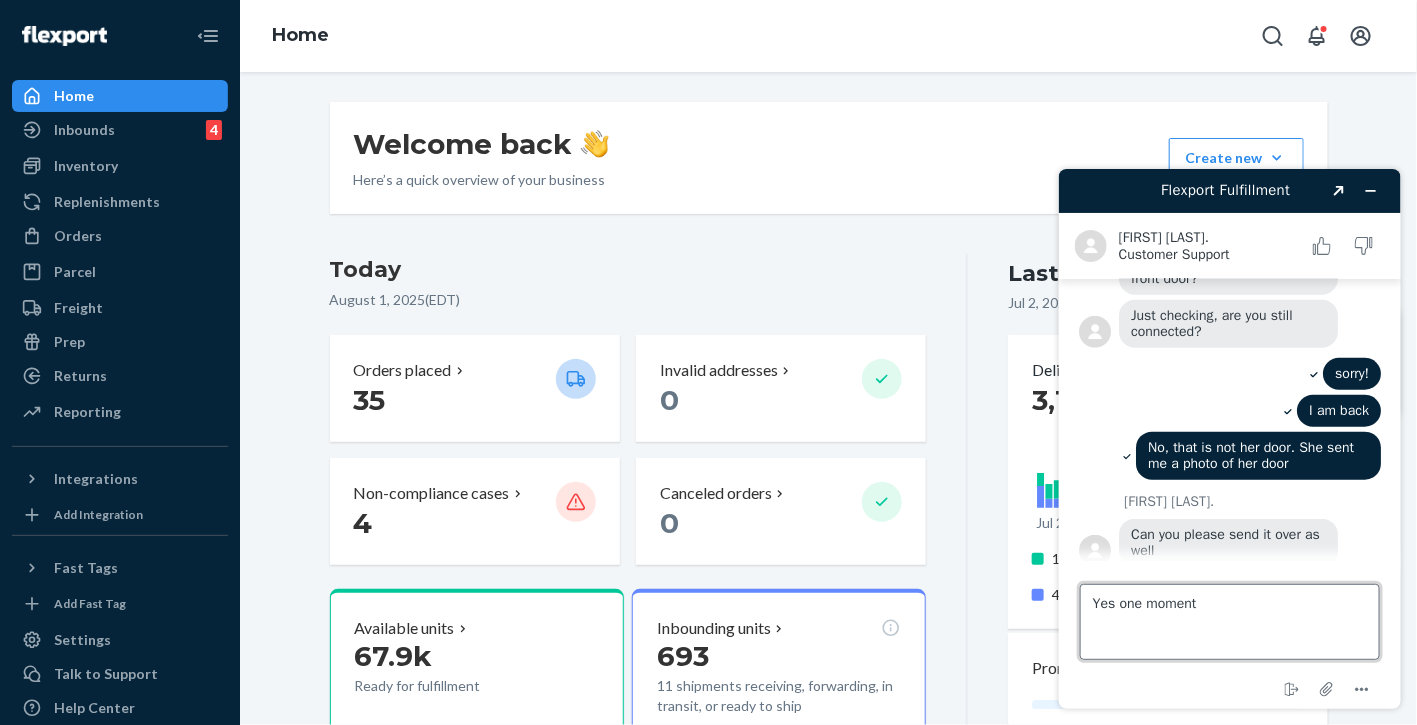 type 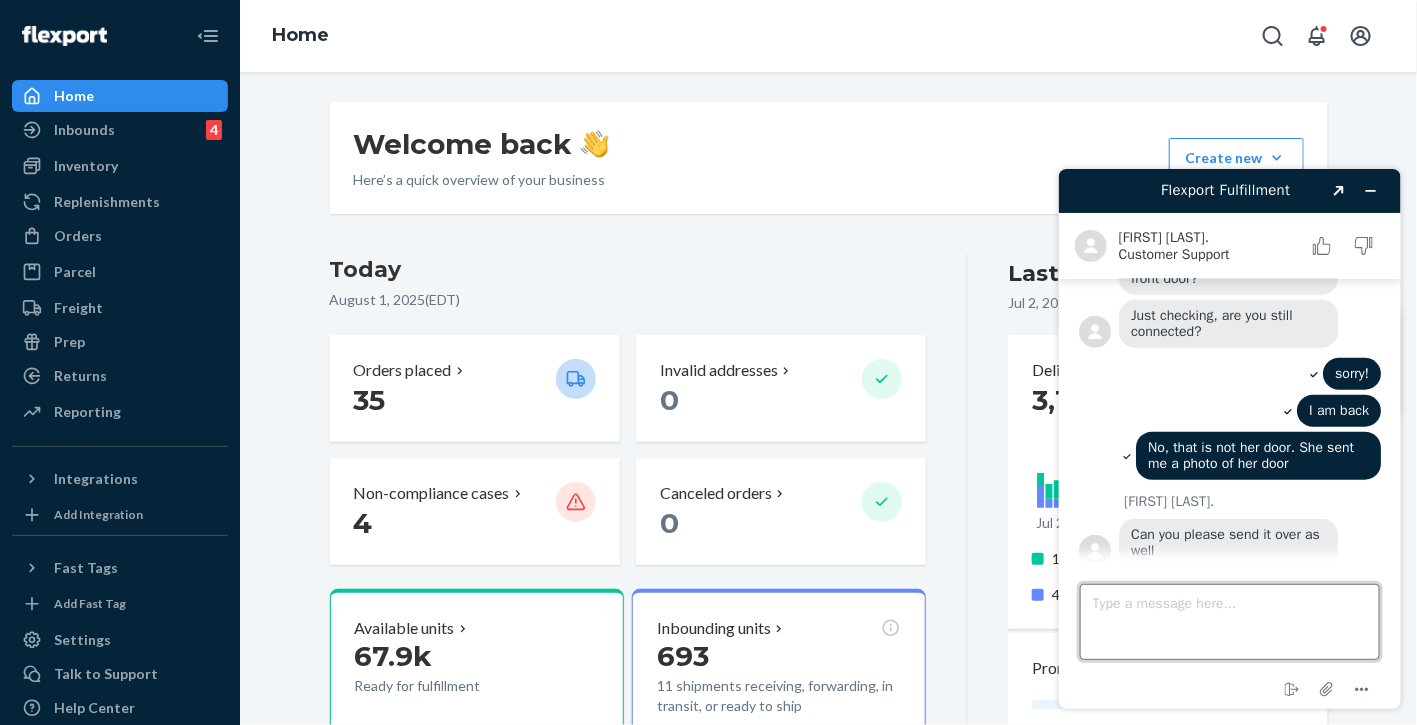 scroll, scrollTop: 784, scrollLeft: 0, axis: vertical 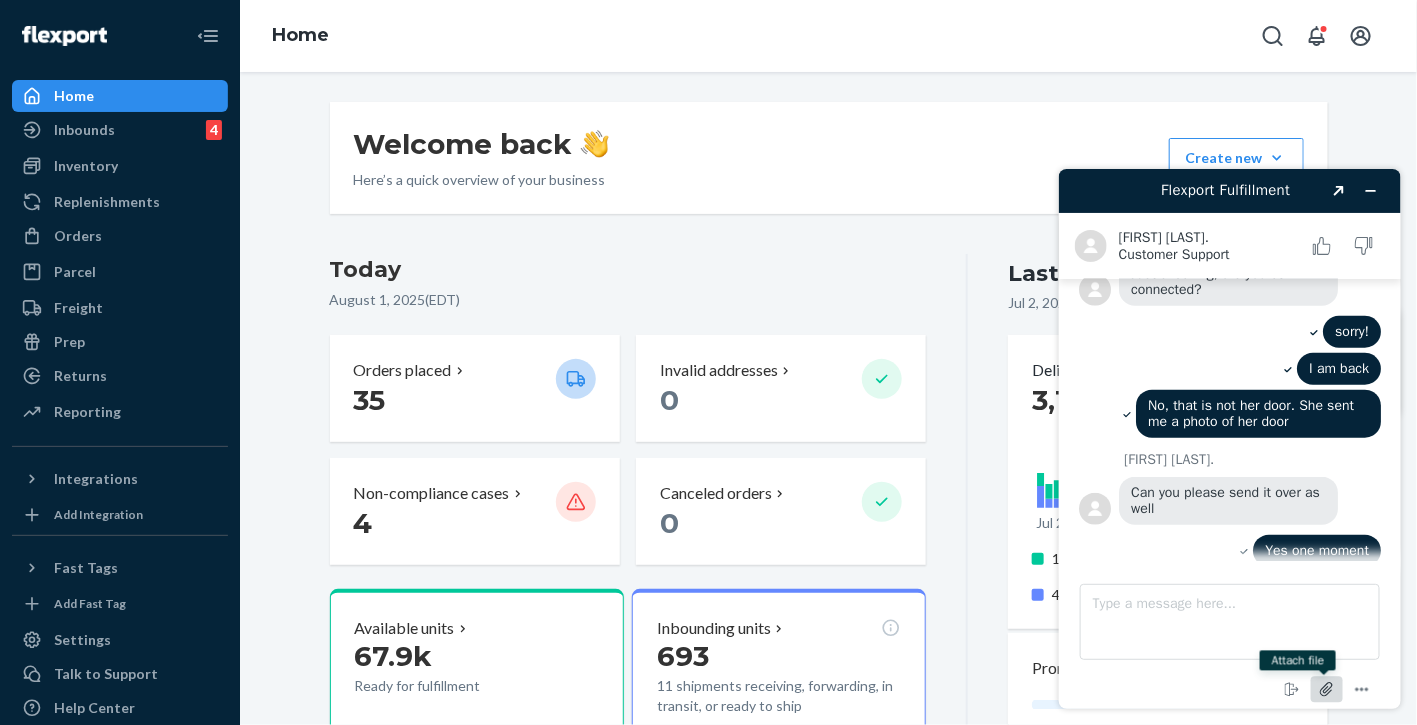 click 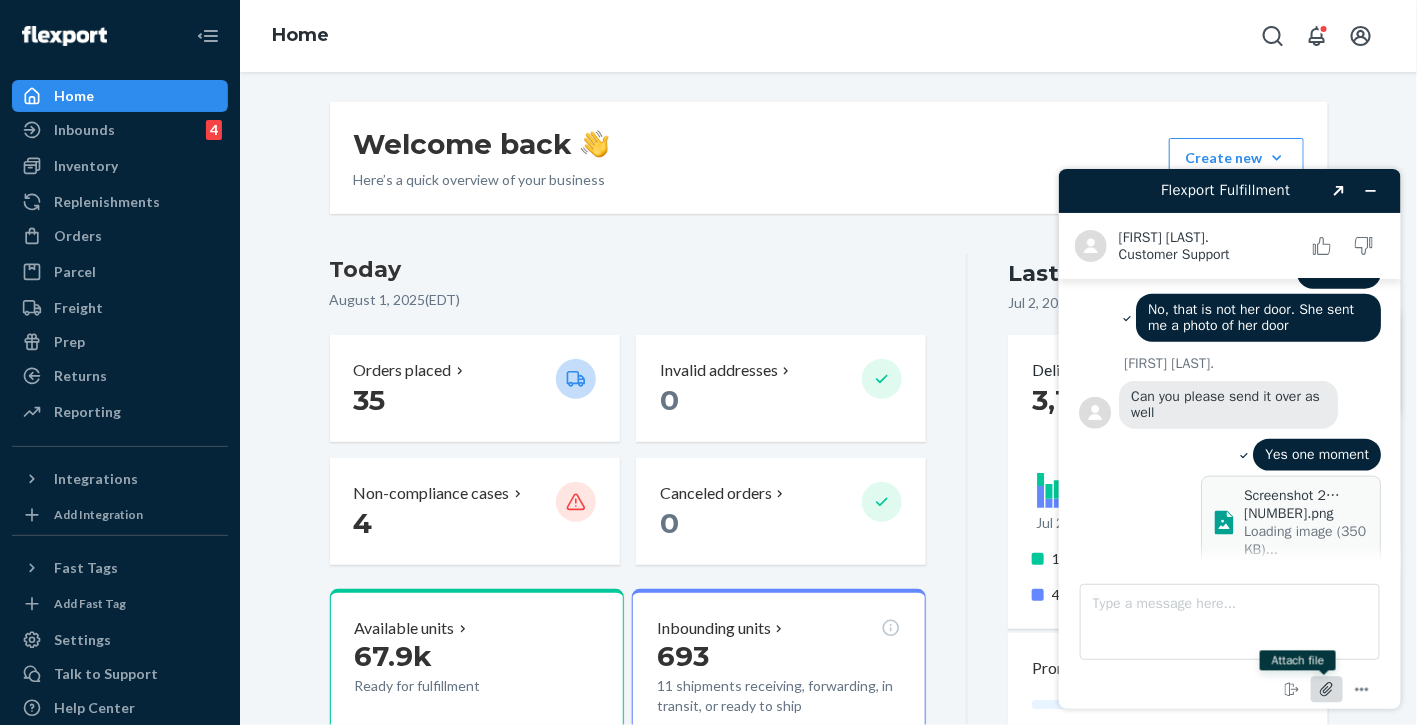 scroll, scrollTop: 902, scrollLeft: 0, axis: vertical 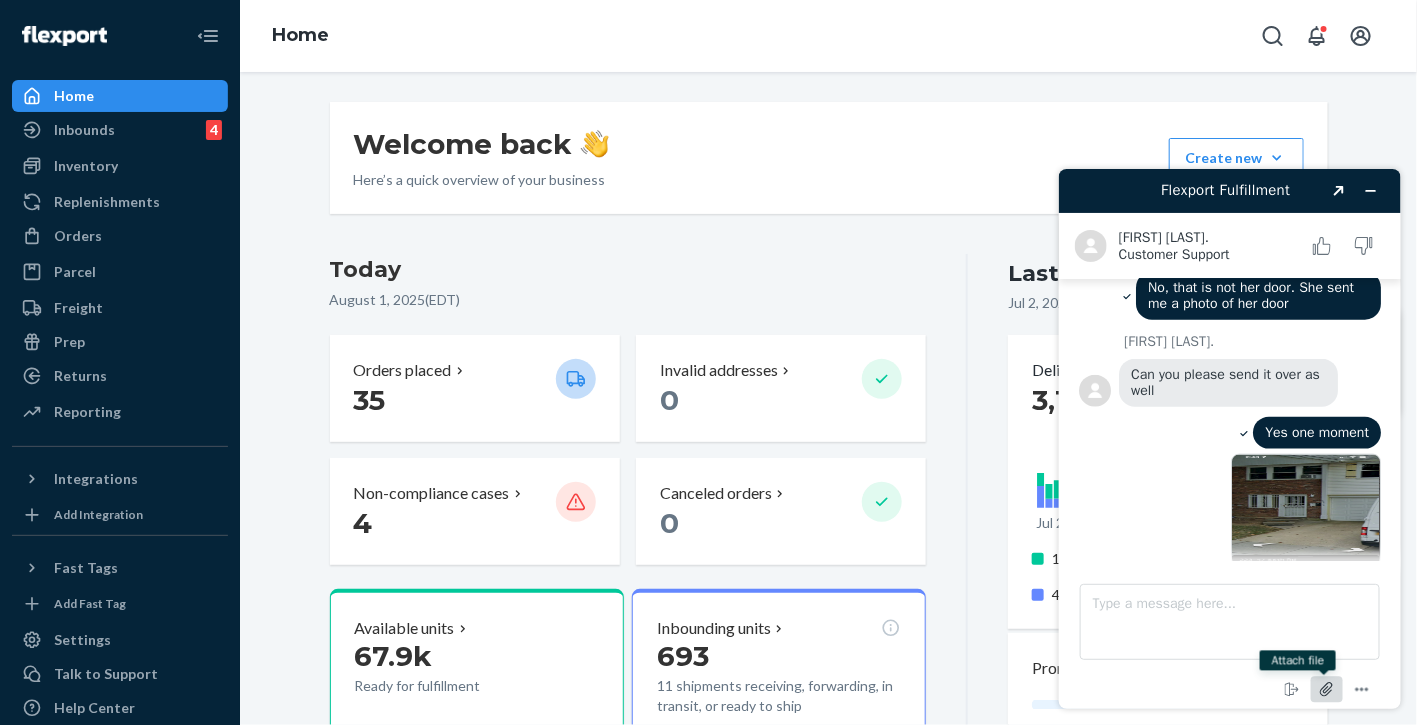 type 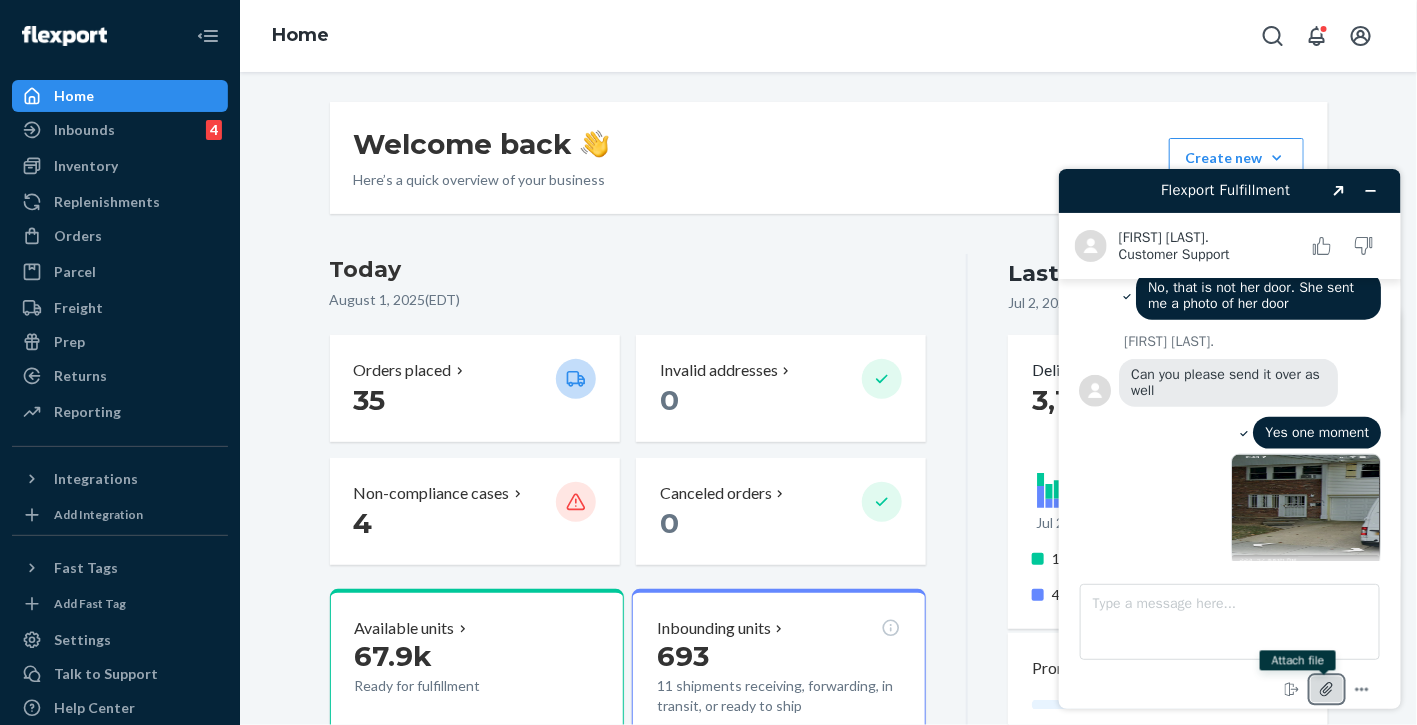click at bounding box center [1326, 689] 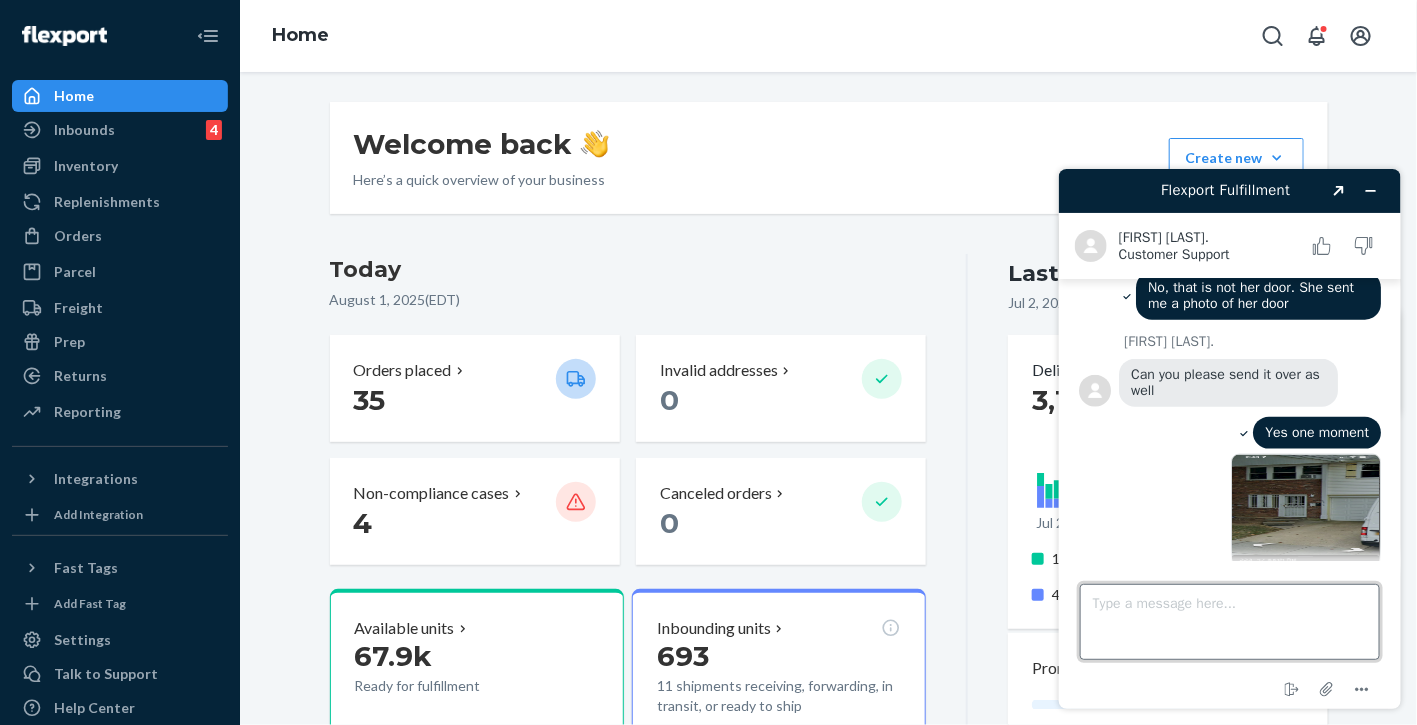 click on "Type a message here..." at bounding box center [1229, 621] 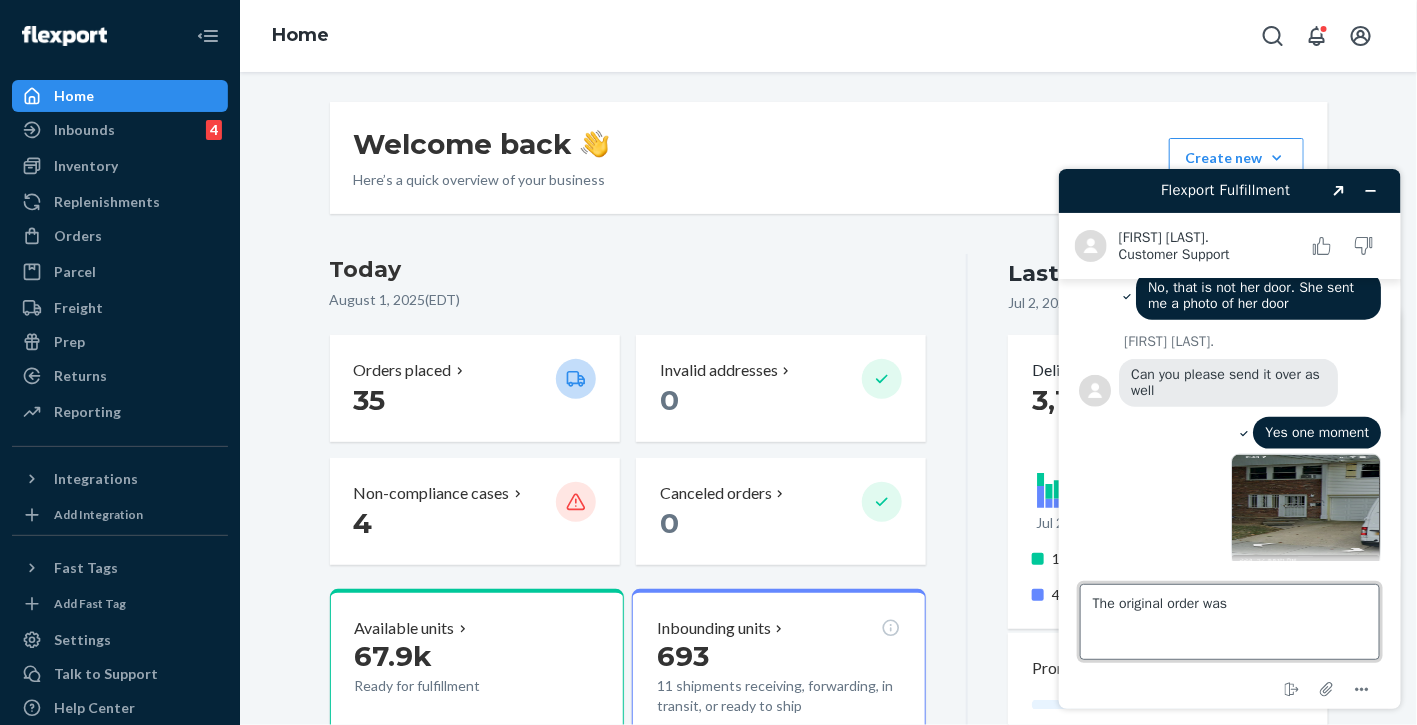 paste on "5213999" 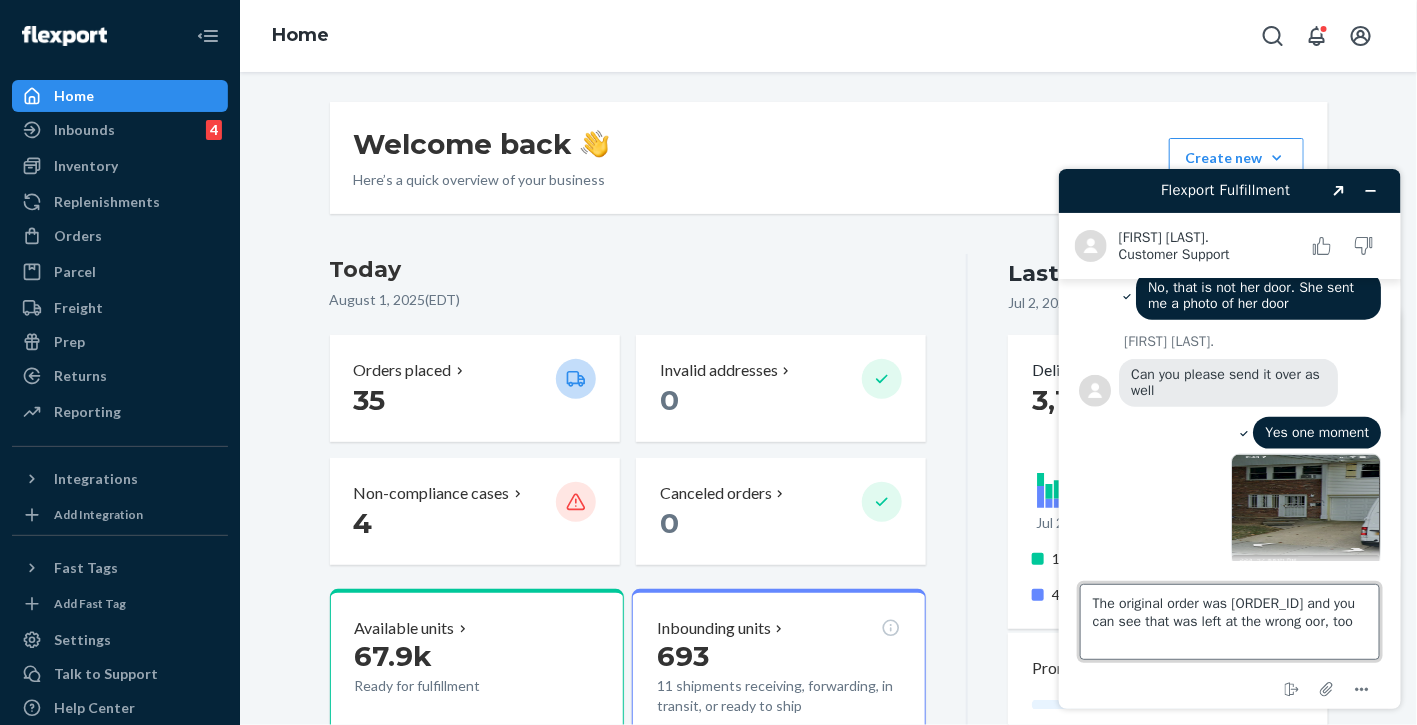 type on "The original order was 5213999 and you can see that was left at the wrong door, too" 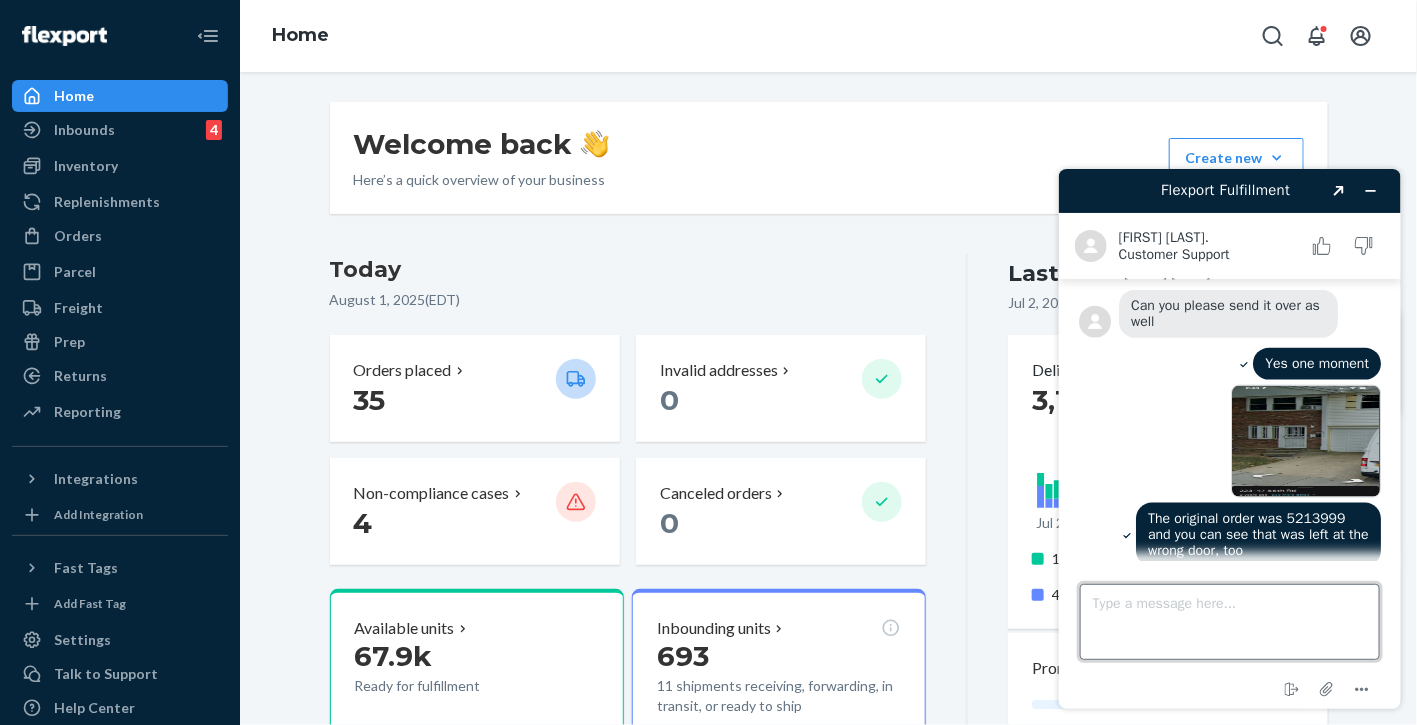 scroll, scrollTop: 1235, scrollLeft: 0, axis: vertical 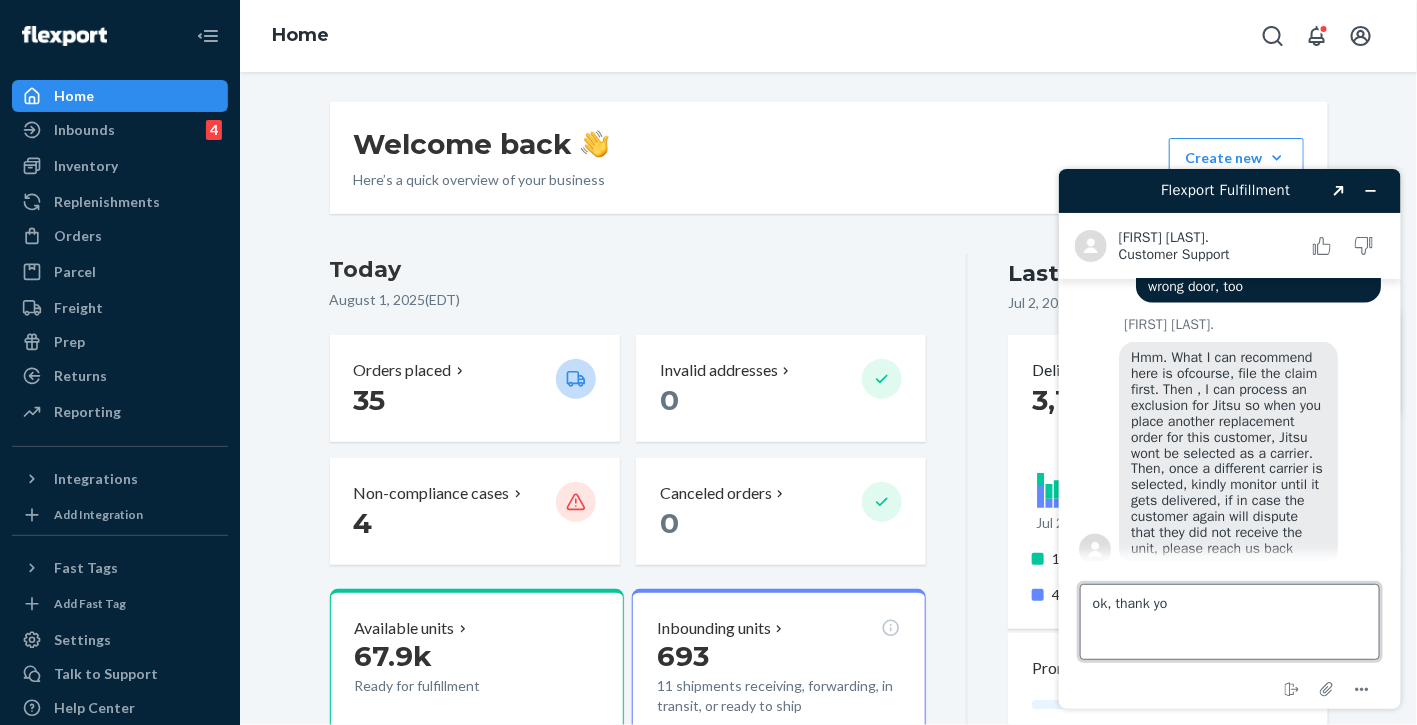 type on "ok, thank you" 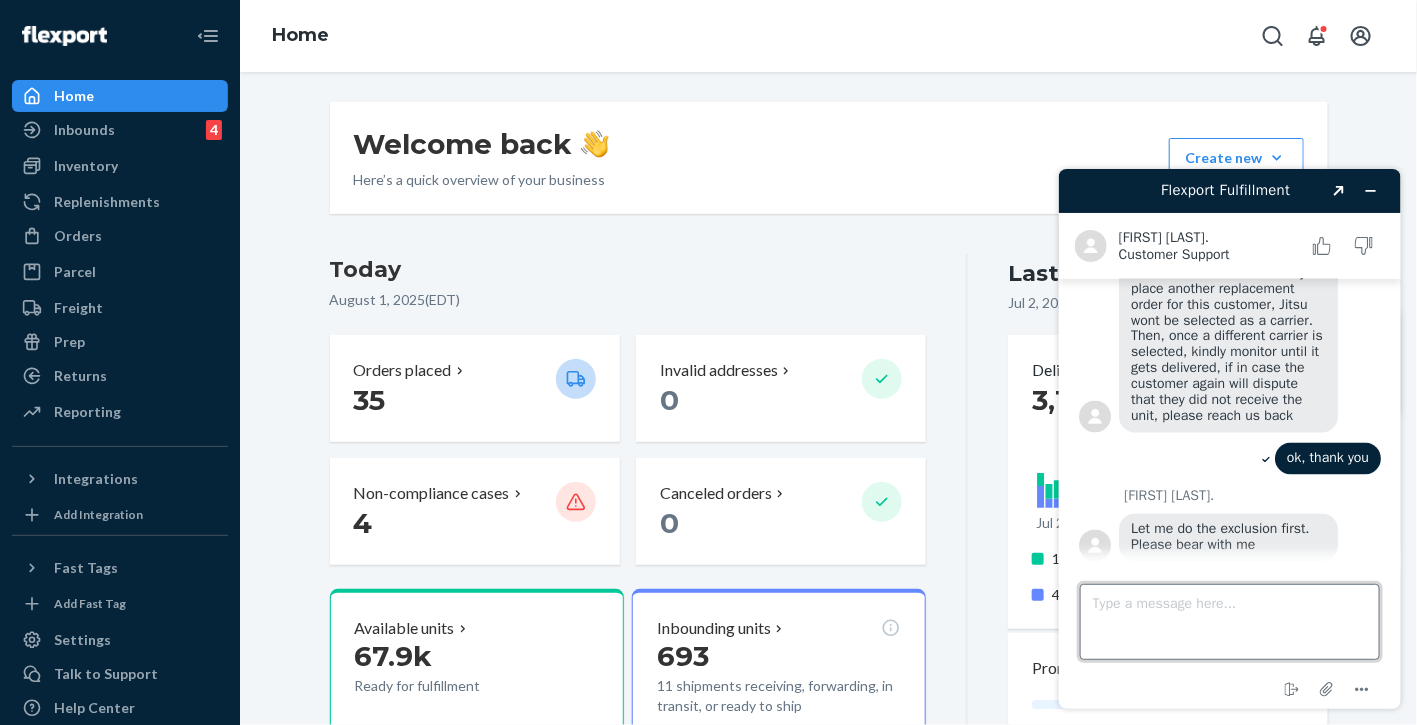scroll, scrollTop: 1364, scrollLeft: 0, axis: vertical 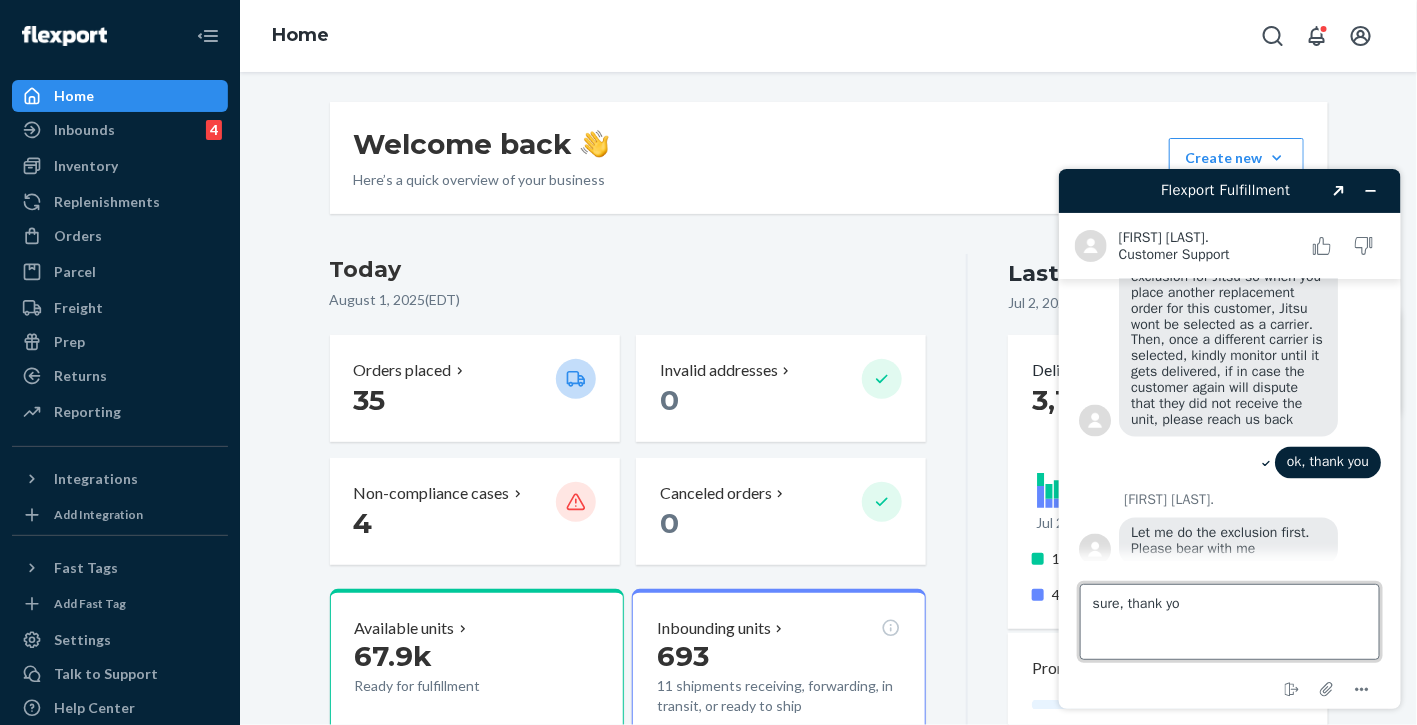 type on "sure, thank you" 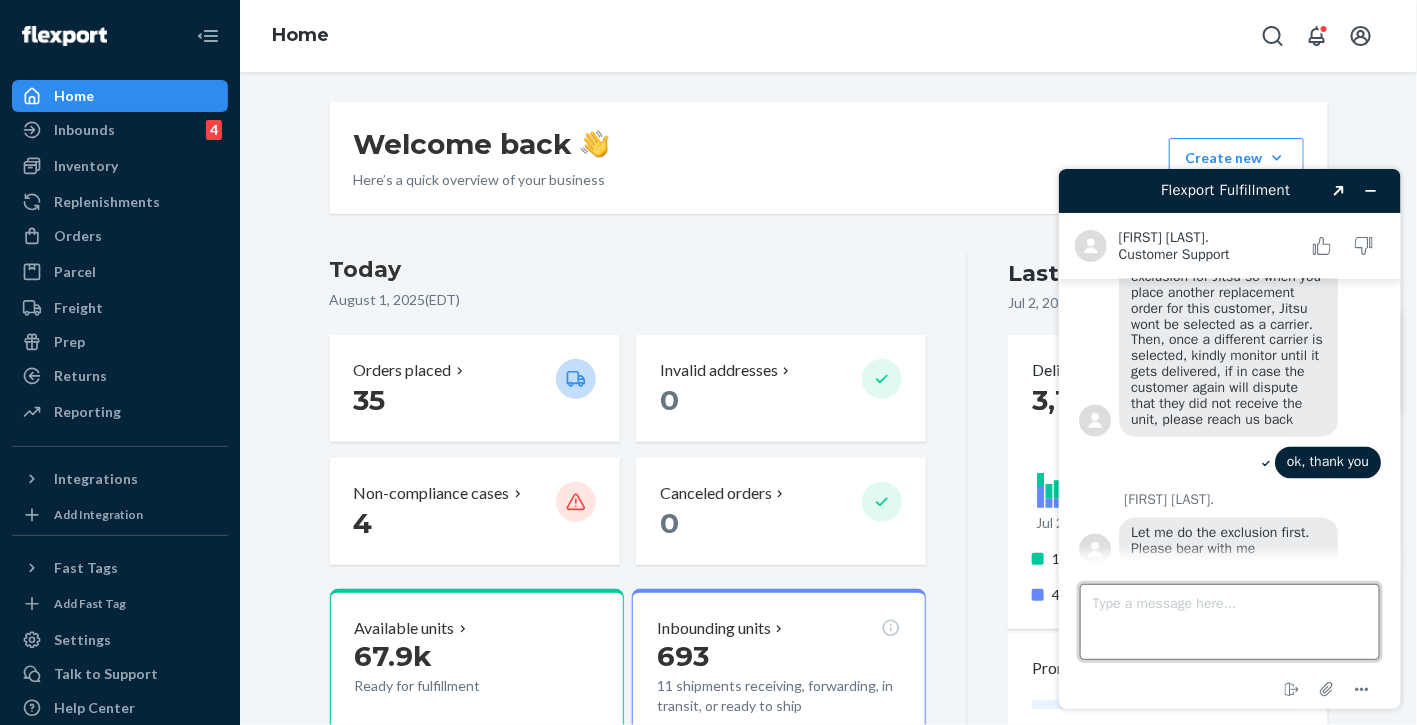 scroll, scrollTop: 1405, scrollLeft: 0, axis: vertical 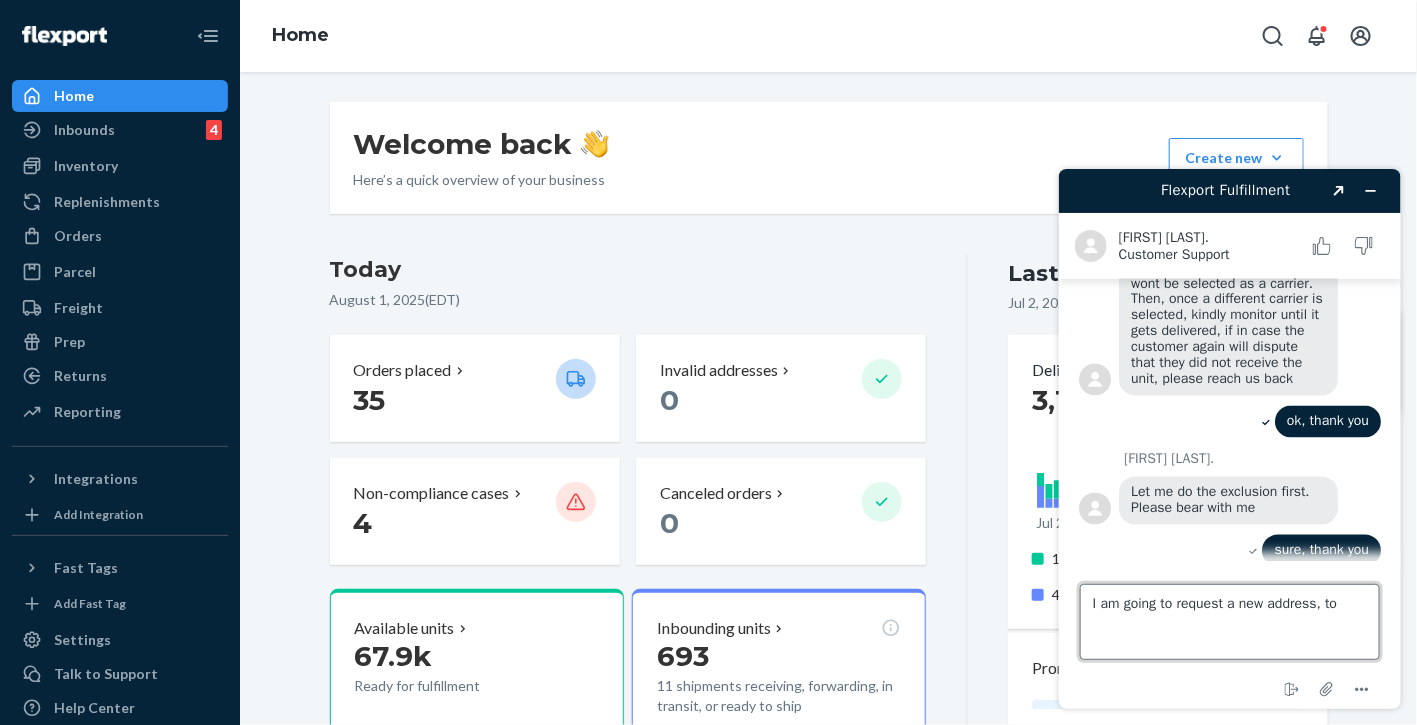 type on "I am going to request a new address, too" 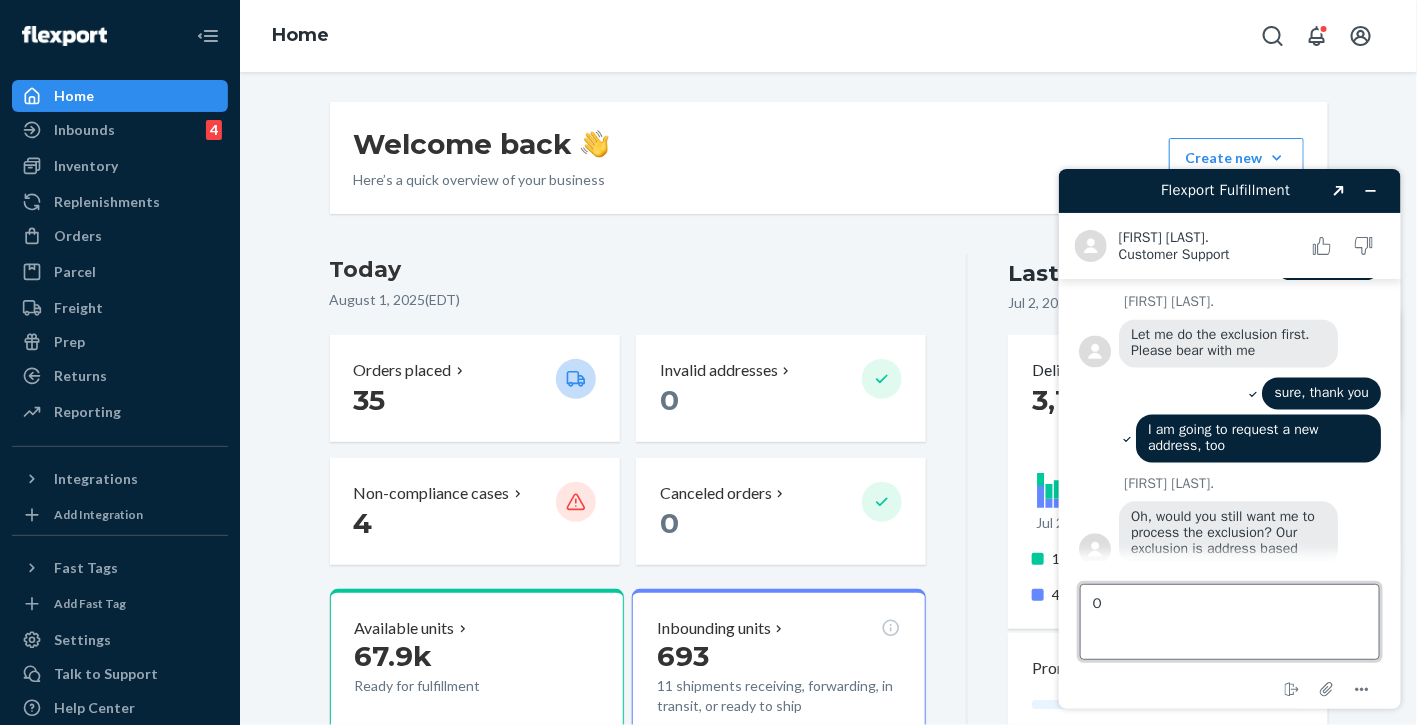 scroll, scrollTop: 1567, scrollLeft: 0, axis: vertical 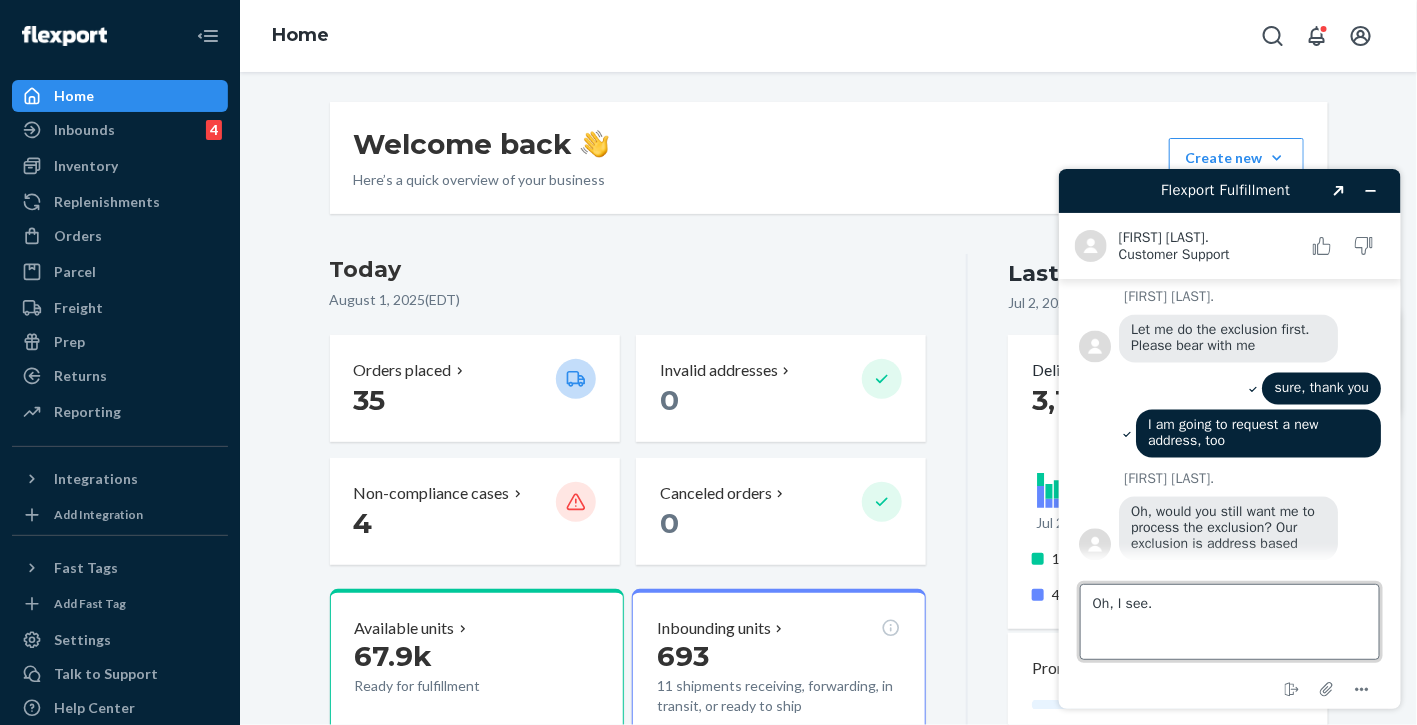 click on "Oh, I see." at bounding box center [1229, 621] 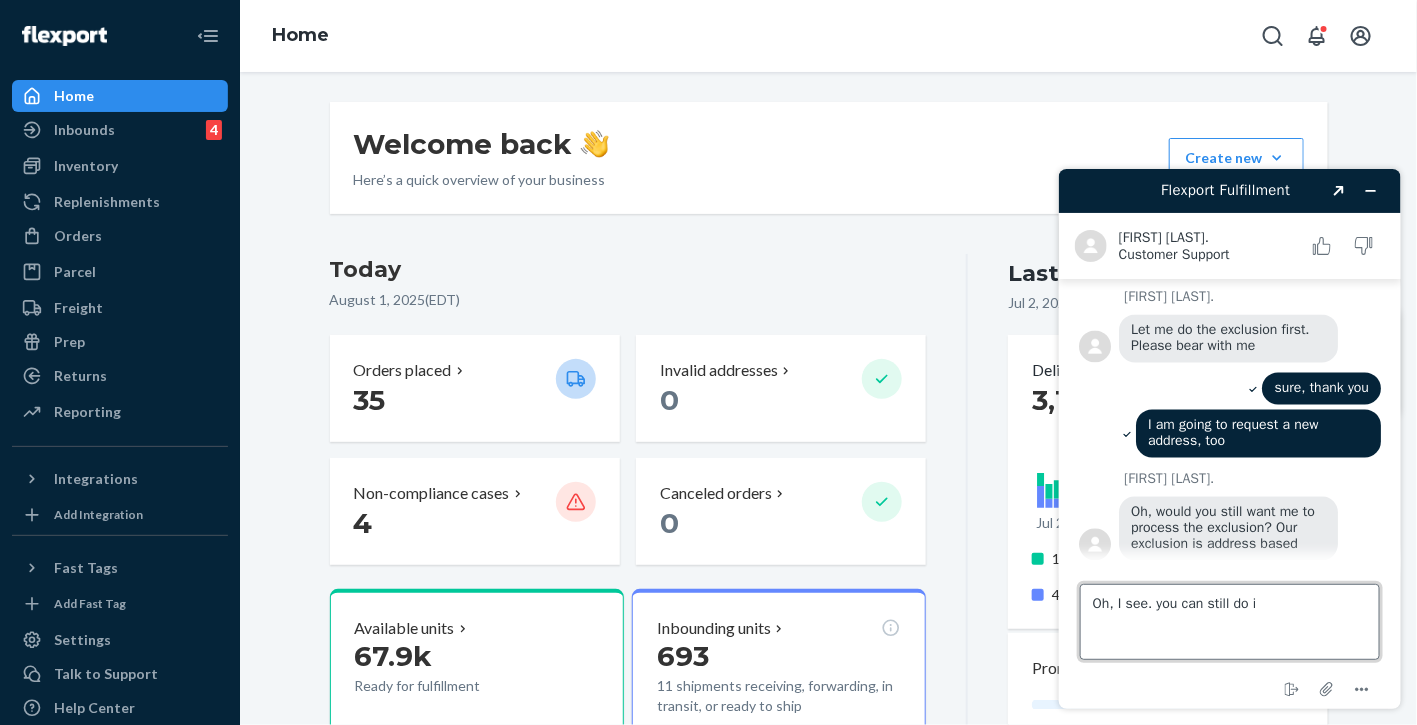type on "Oh, I see. you can still do it" 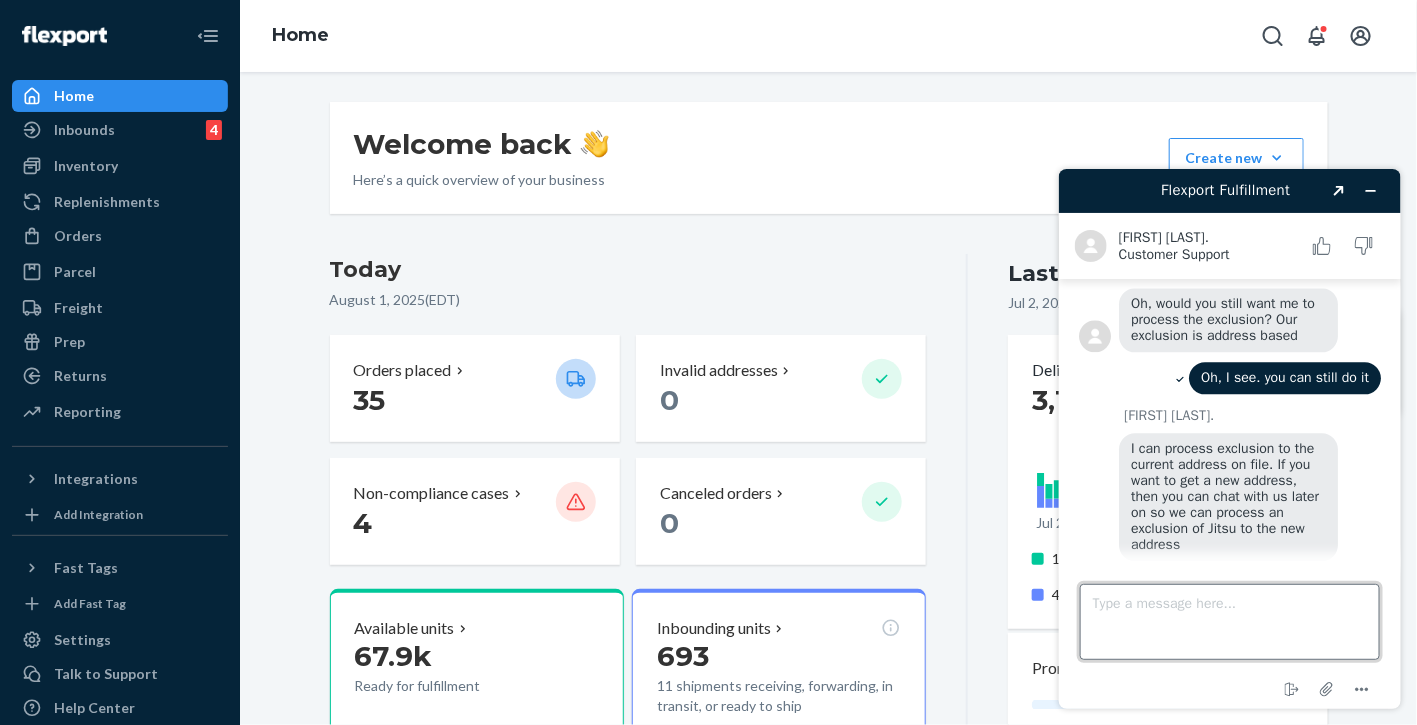 scroll, scrollTop: 1824, scrollLeft: 0, axis: vertical 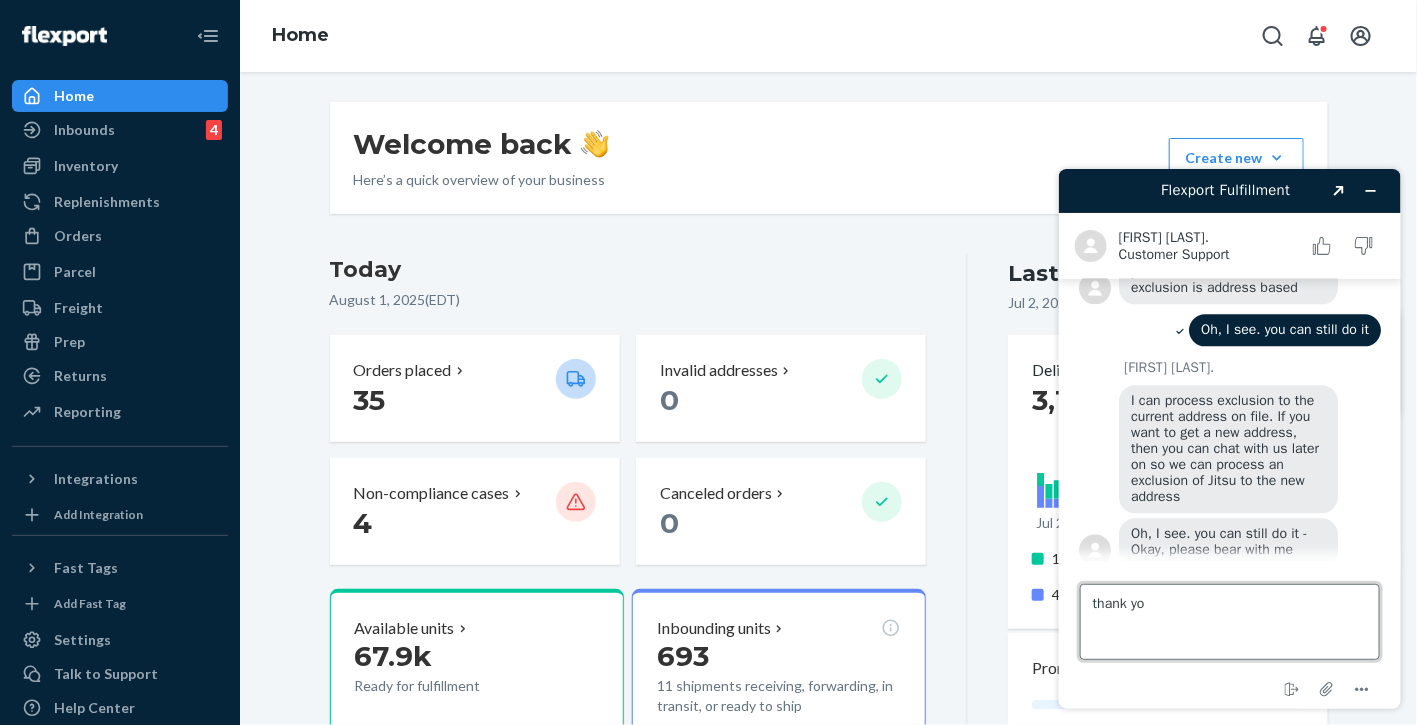 type on "thank you" 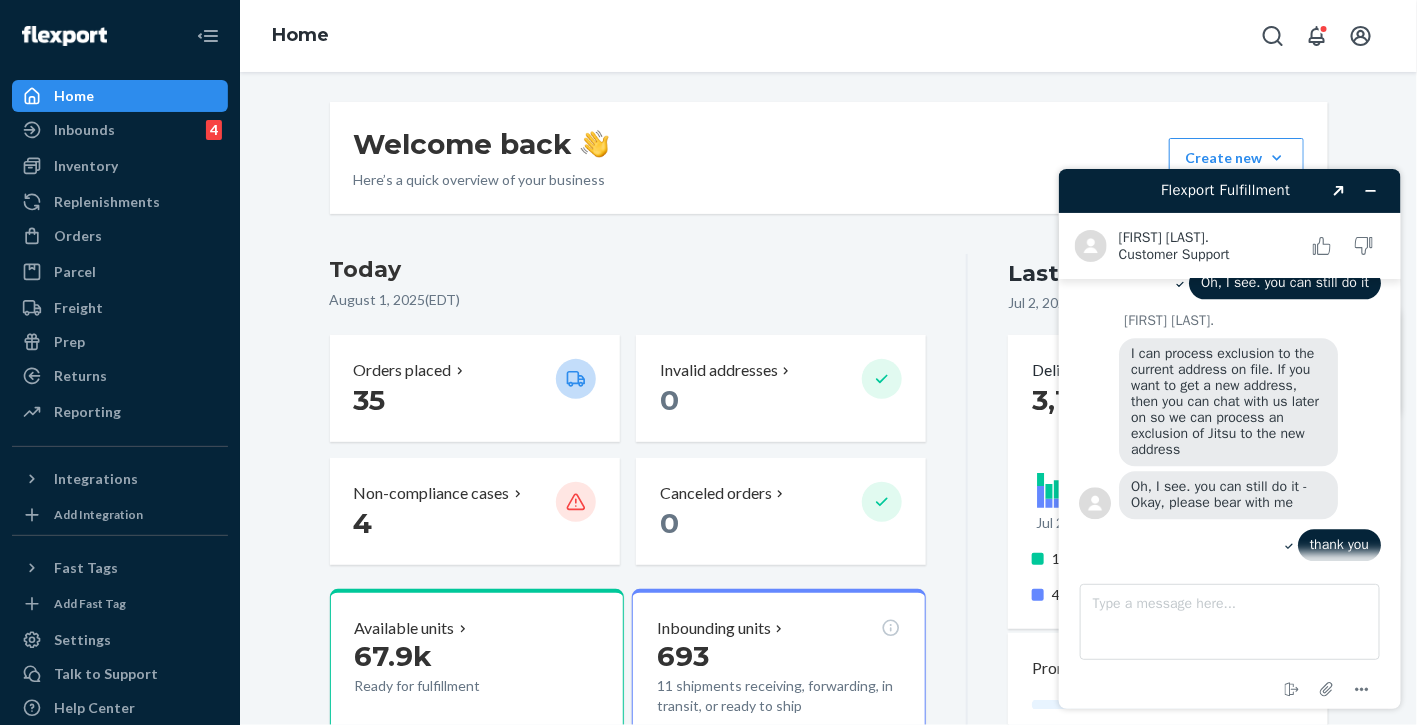 scroll, scrollTop: 1969, scrollLeft: 0, axis: vertical 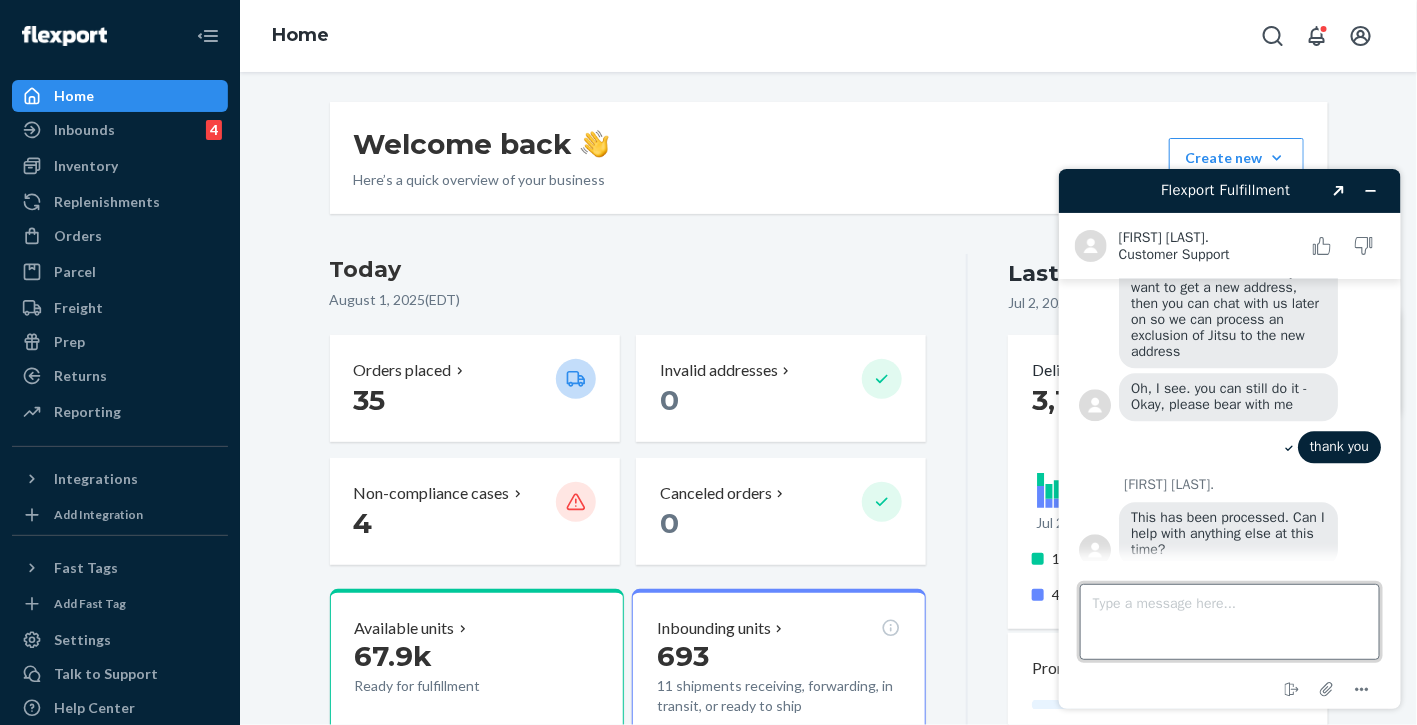 click on "Type a message here..." at bounding box center [1229, 621] 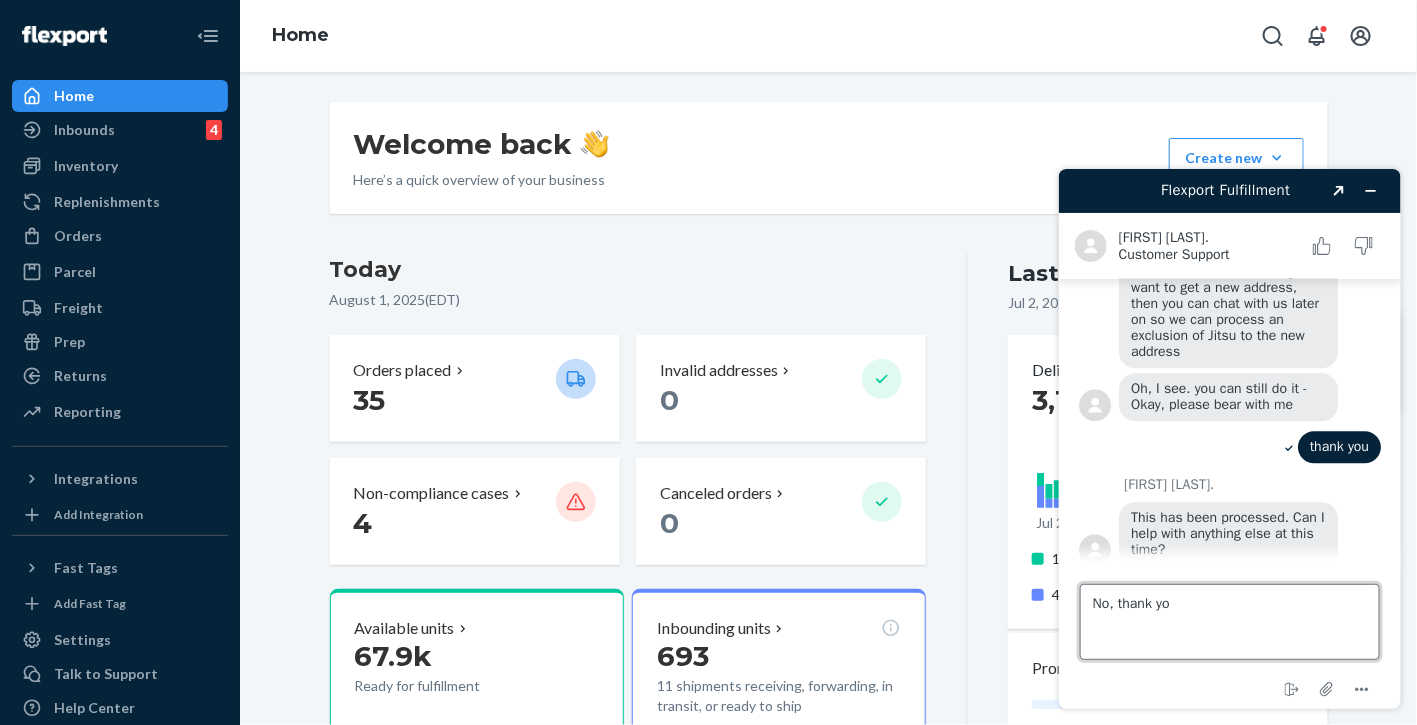 type on "No, thank you" 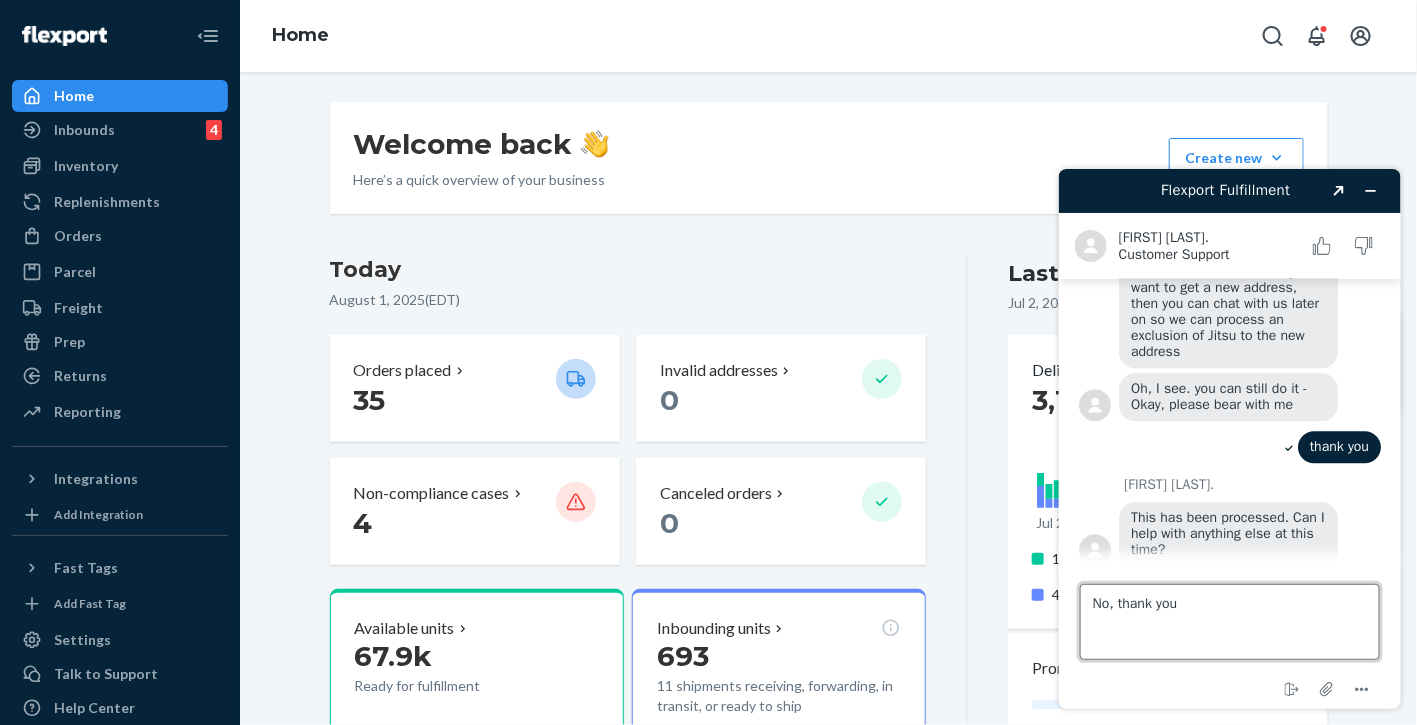 type 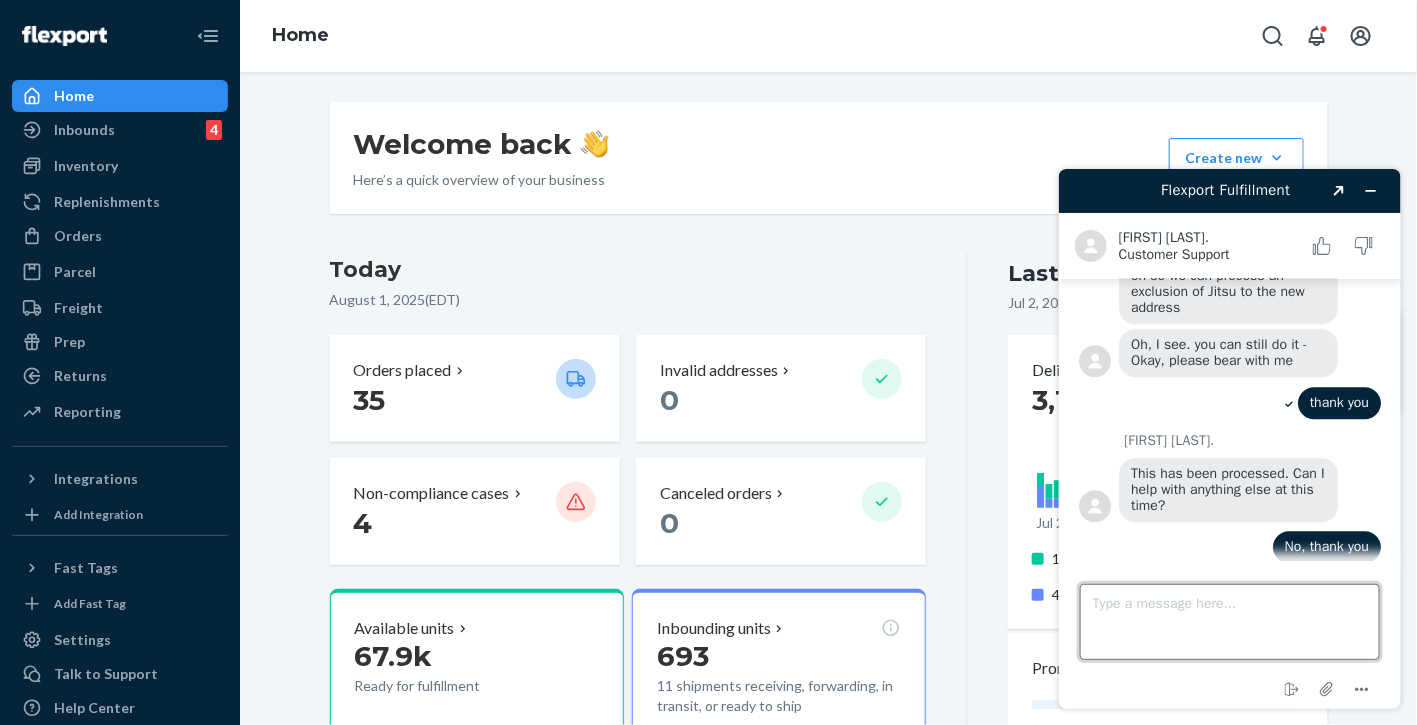 scroll, scrollTop: 2011, scrollLeft: 0, axis: vertical 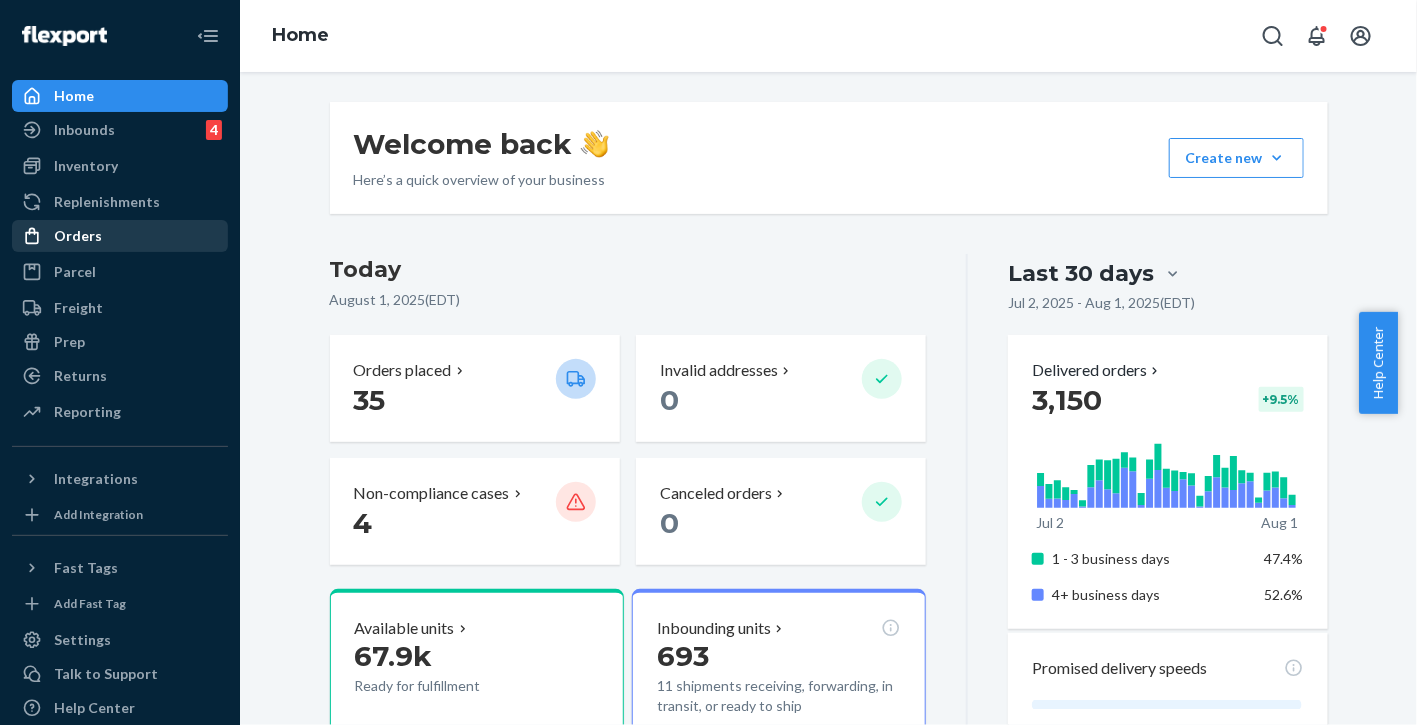 click on "Orders" at bounding box center [78, 236] 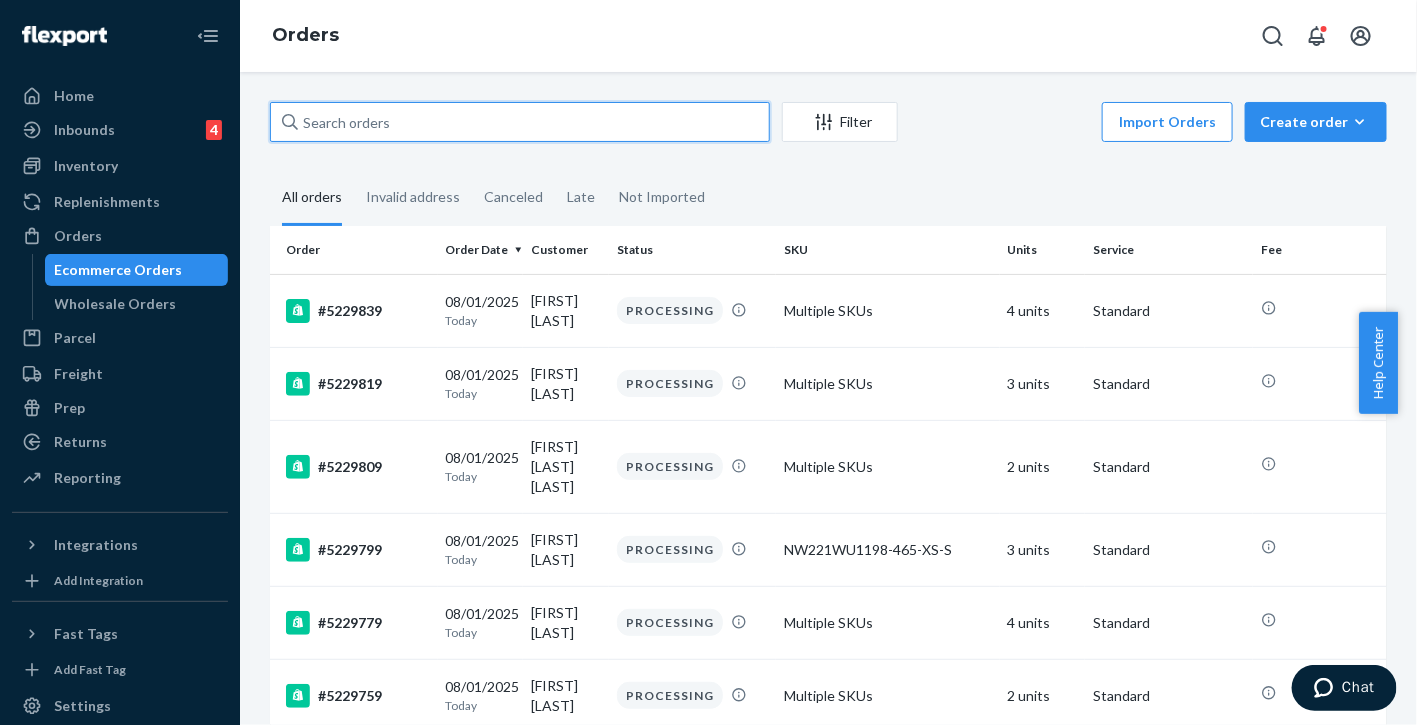 click at bounding box center [520, 122] 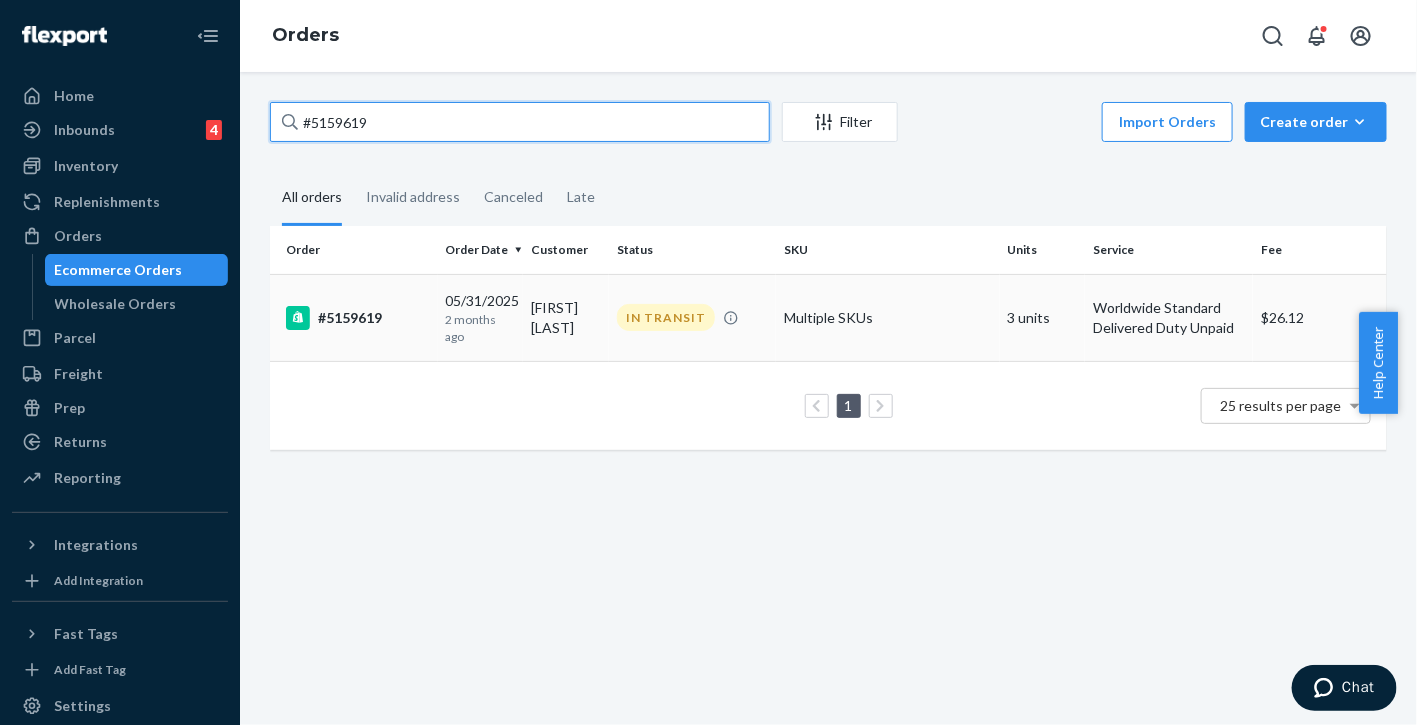 type on "#5159619" 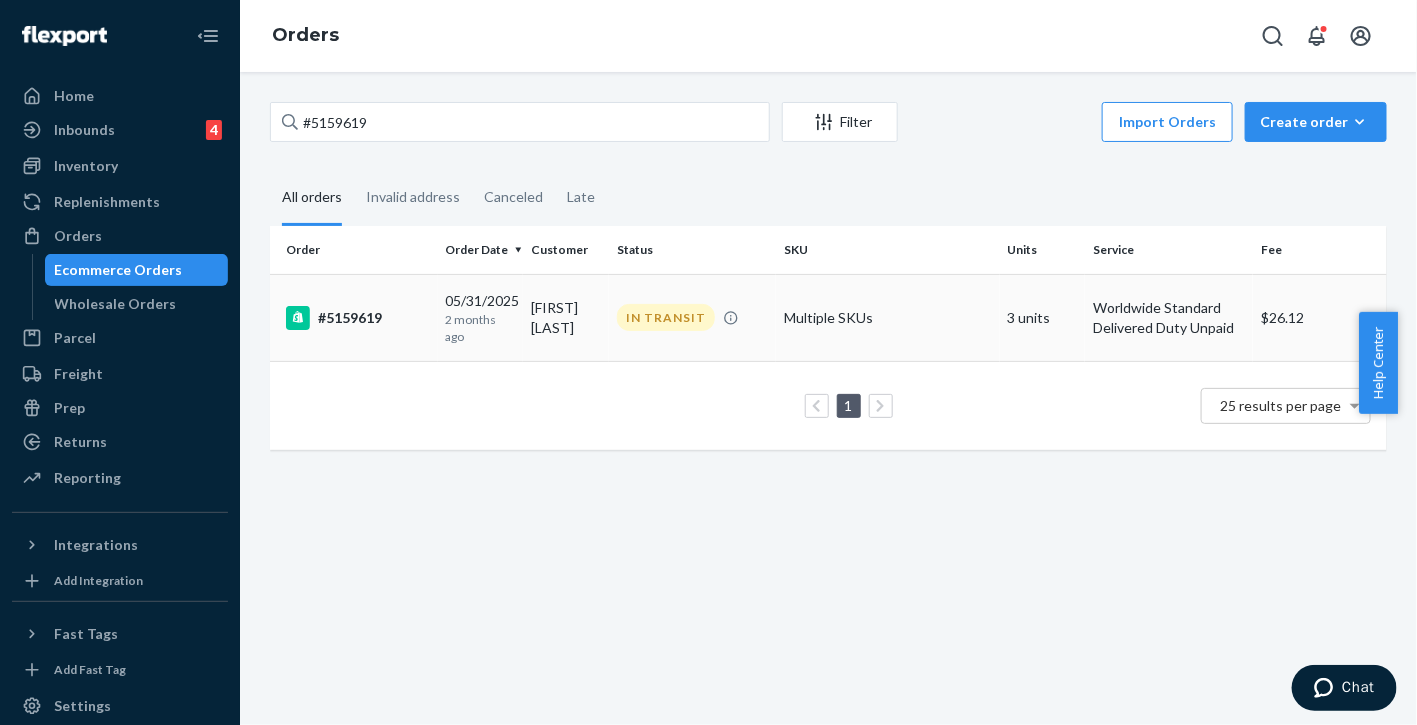 click on "#5159619" at bounding box center (358, 318) 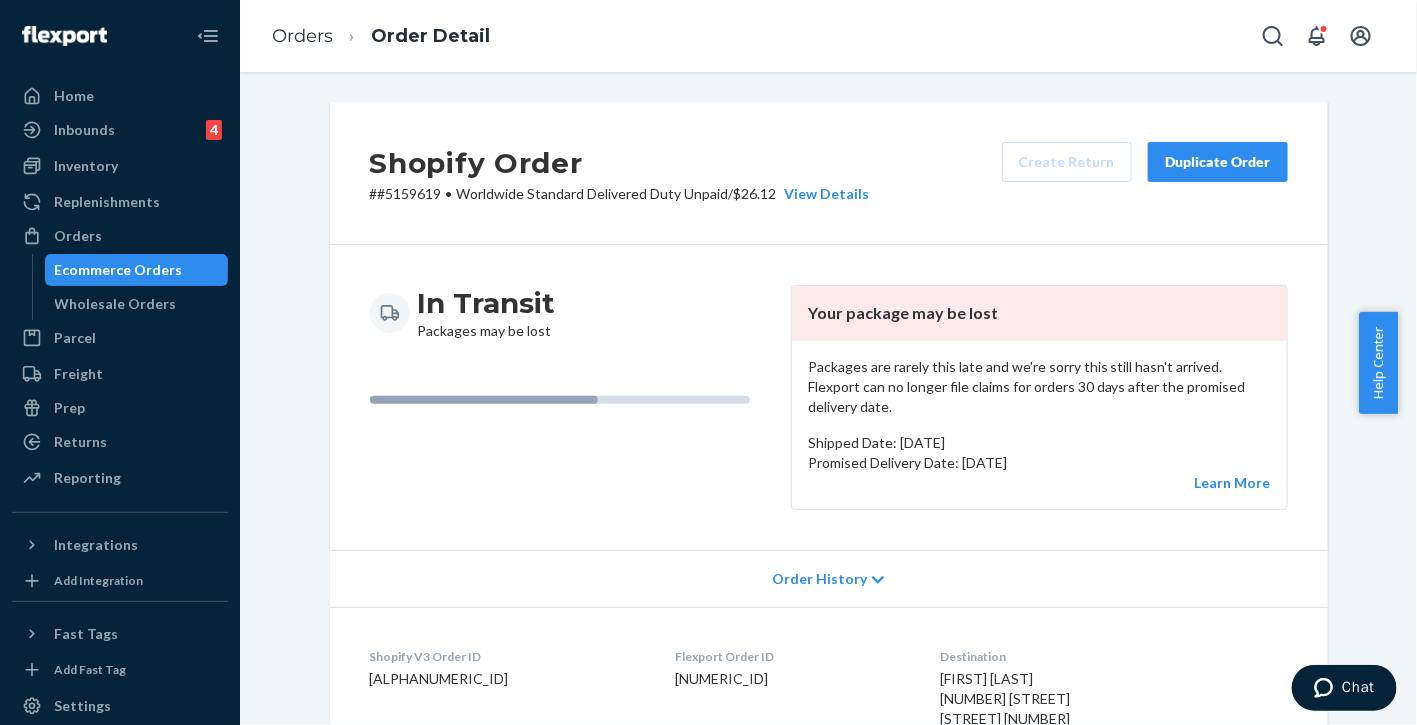 scroll, scrollTop: 823, scrollLeft: 0, axis: vertical 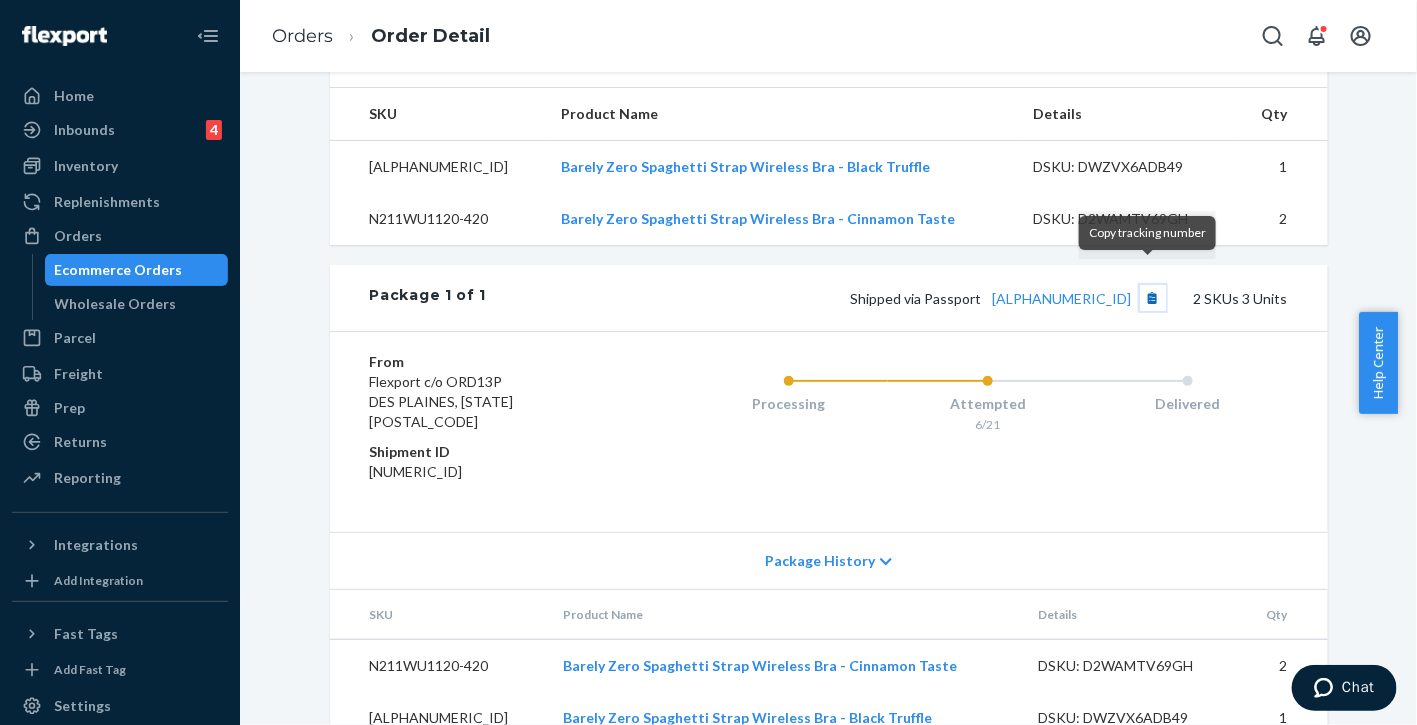 click at bounding box center (1153, 298) 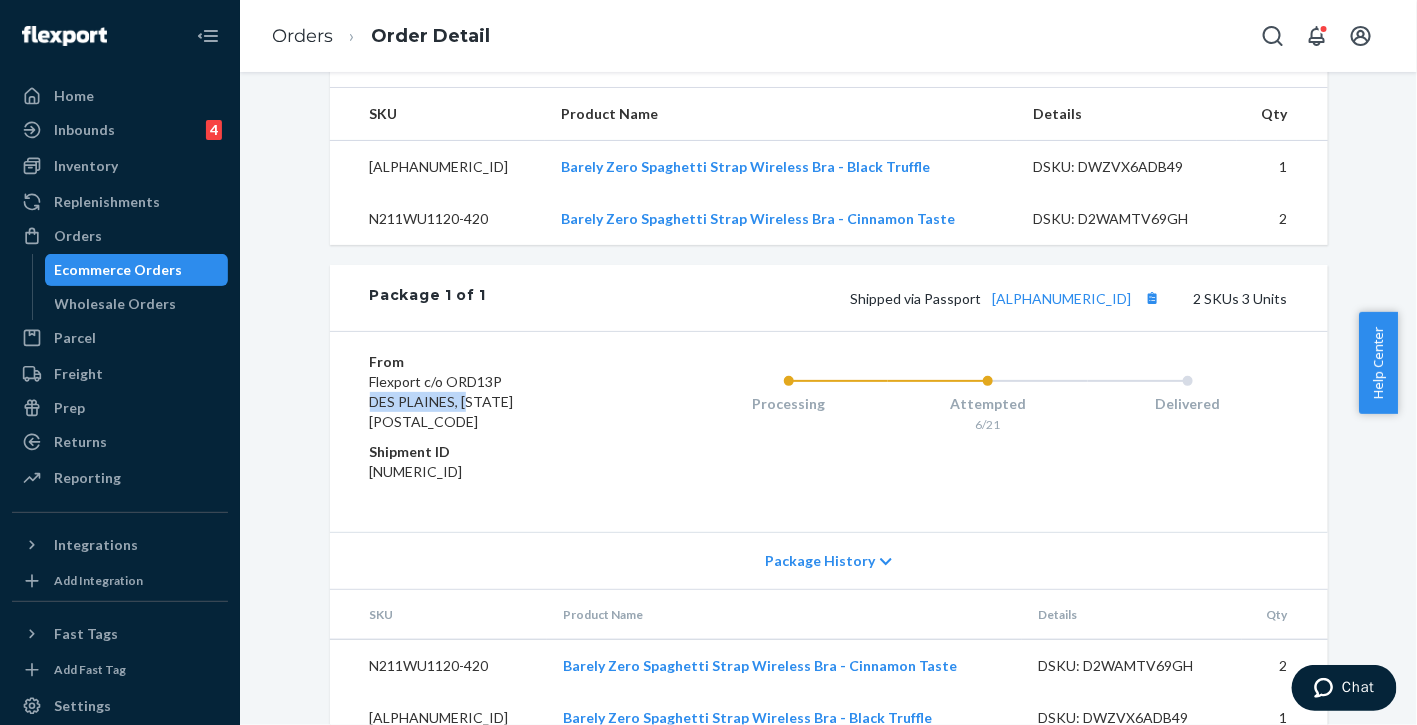 drag, startPoint x: 458, startPoint y: 377, endPoint x: 356, endPoint y: 376, distance: 102.0049 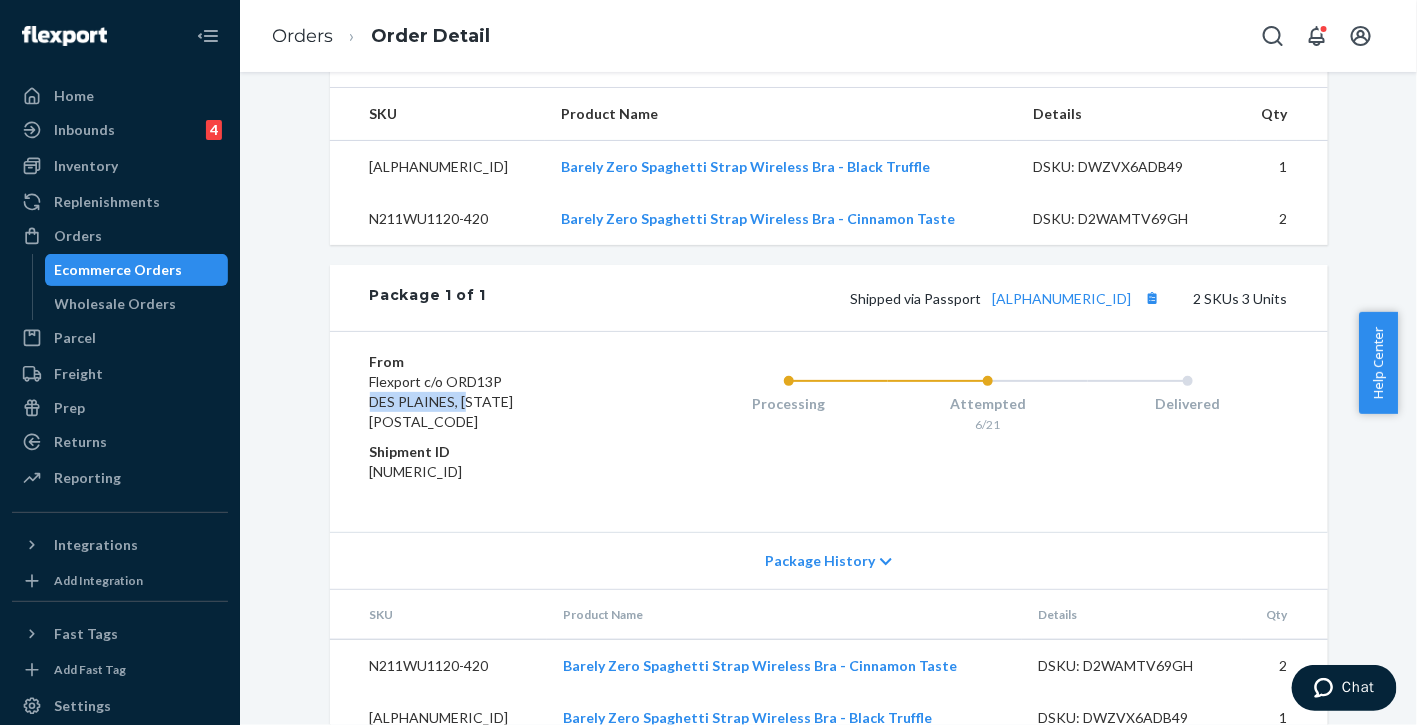 click on "From Flexport c/o ORD13P
DES PLAINES, [STATE] [POSTAL_CODE] Shipment ID [NUMERIC_ID] Processing Attempted [DATE] Delivered" at bounding box center (829, 431) 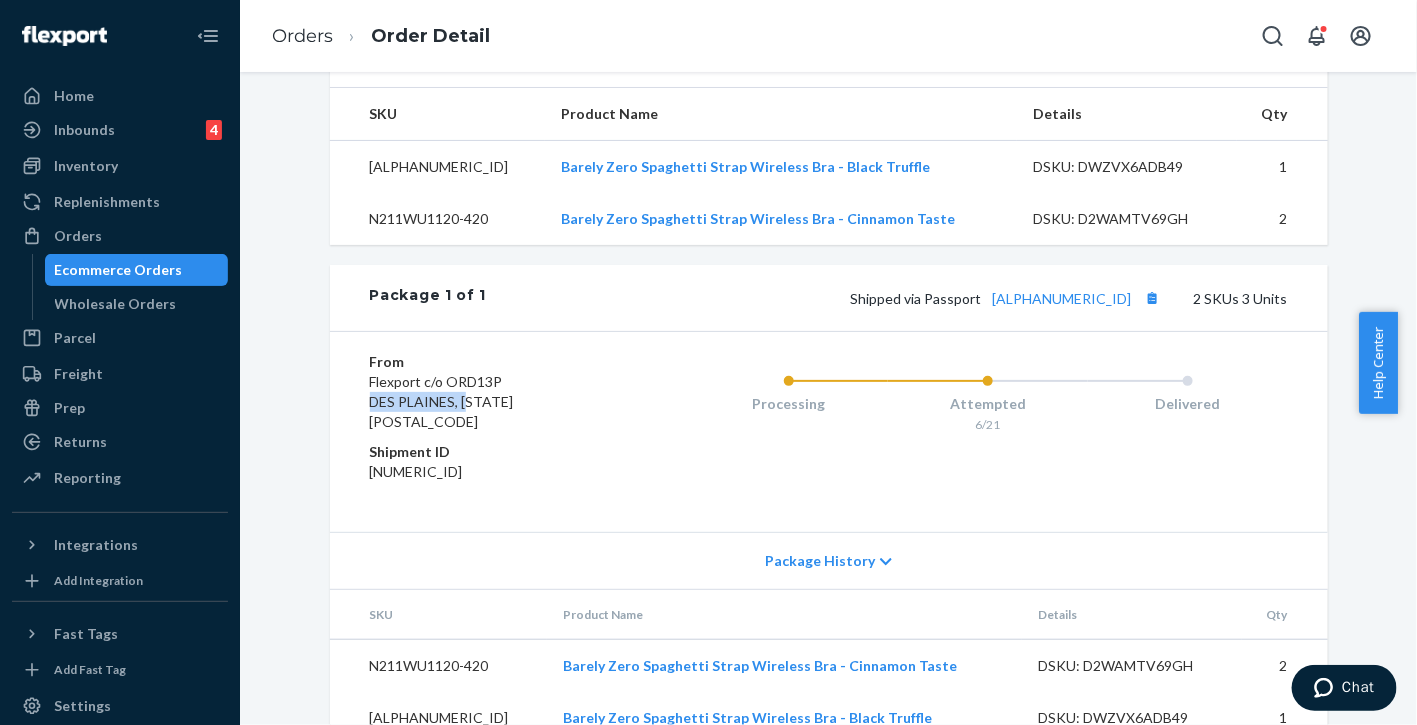 copy on "DES PLAINES, [STATE]" 